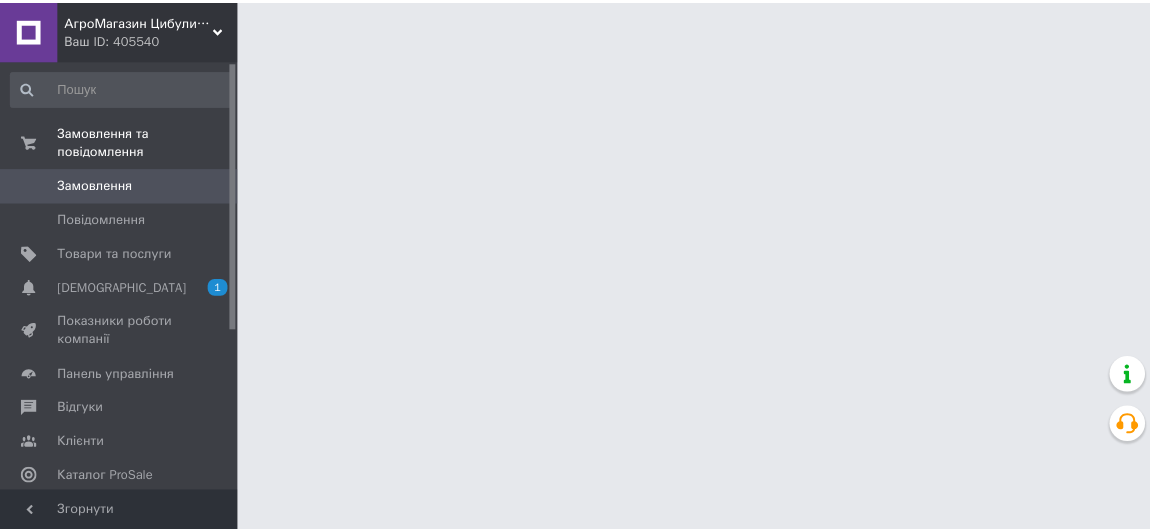 scroll, scrollTop: 0, scrollLeft: 0, axis: both 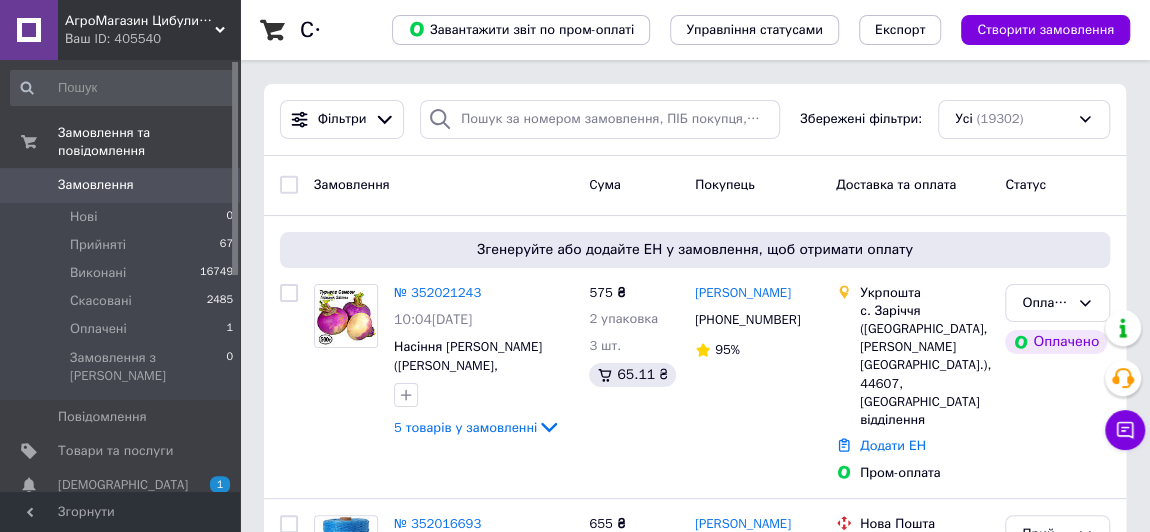 click on "Список замовлень   Завантажити звіт по пром-оплаті Управління статусами Експорт Створити замовлення Фільтри Збережені фільтри: Усі (19302) Замовлення Cума Покупець Доставка та оплата Статус Згенеруйте або додайте ЕН у замовлення, щоб отримати оплату № 352021243 10:04[DATE] Насіння Турнепс [PERSON_NAME] (брюква, ріпа кормова) 500г 5 товарів у замовленні 575 ₴ 2 упаковка 3 шт. 65.11 ₴ [PERSON_NAME] [PHONE_NUMBER] 95% Укрпошта с. Заріччя (Волинська обл., [PERSON_NAME] р-н.), 44607, Пересувне відділення Додати ЕН Пром-оплата Оплачено Оплачено № 352016693 09:36[DATE] 5 товарів у замовленні 655 ₴ 6 шт. 565 ₴" at bounding box center (695, 2340) 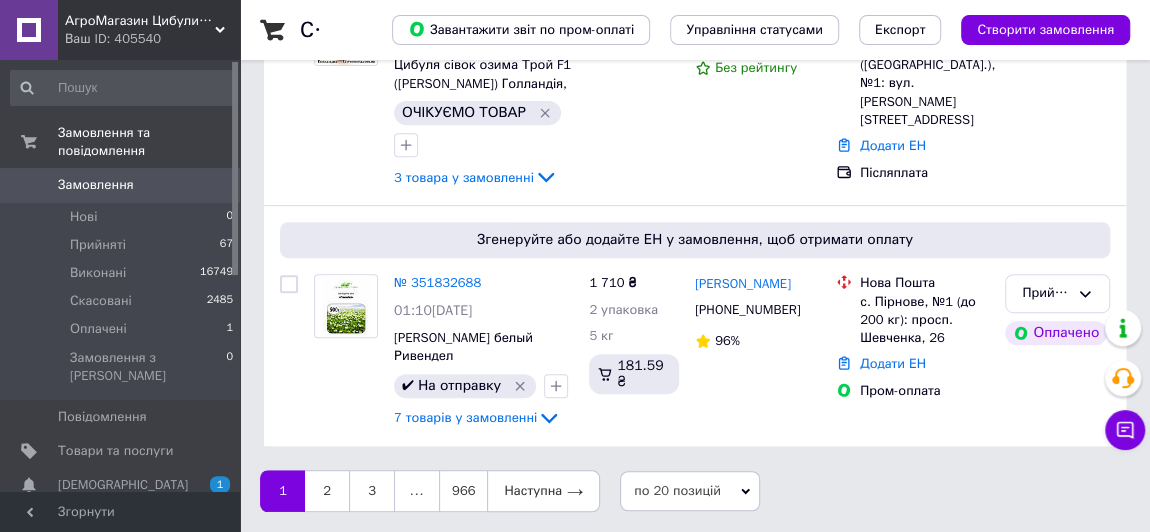 scroll, scrollTop: 0, scrollLeft: 0, axis: both 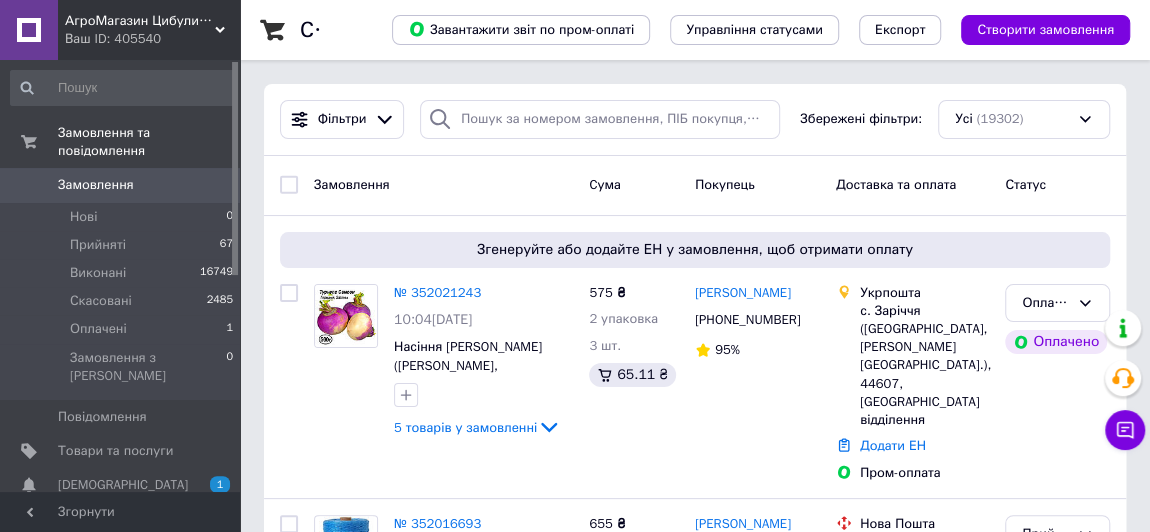 click on "Статус" at bounding box center (1057, 185) 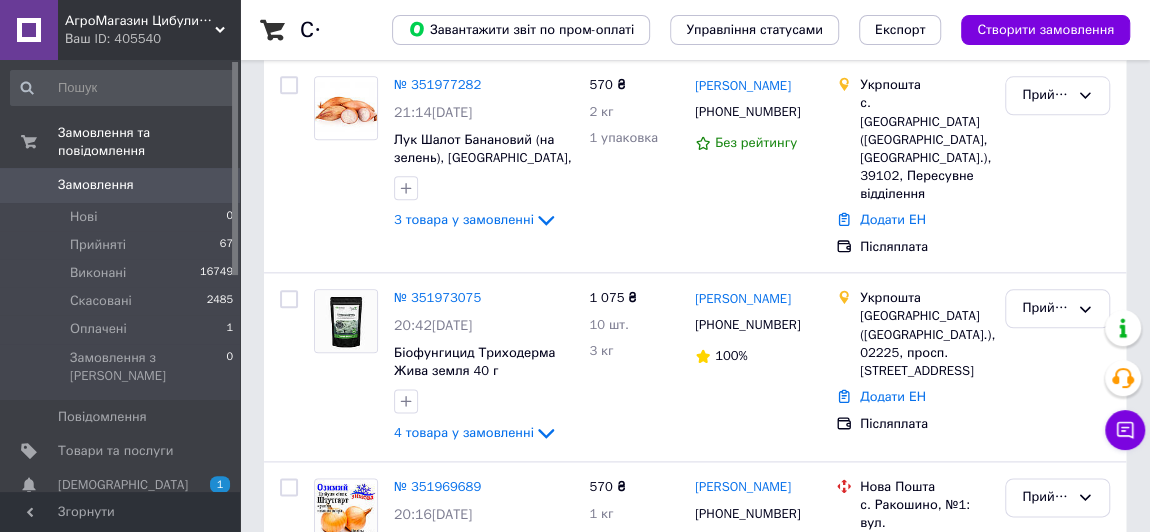 scroll, scrollTop: 4412, scrollLeft: 0, axis: vertical 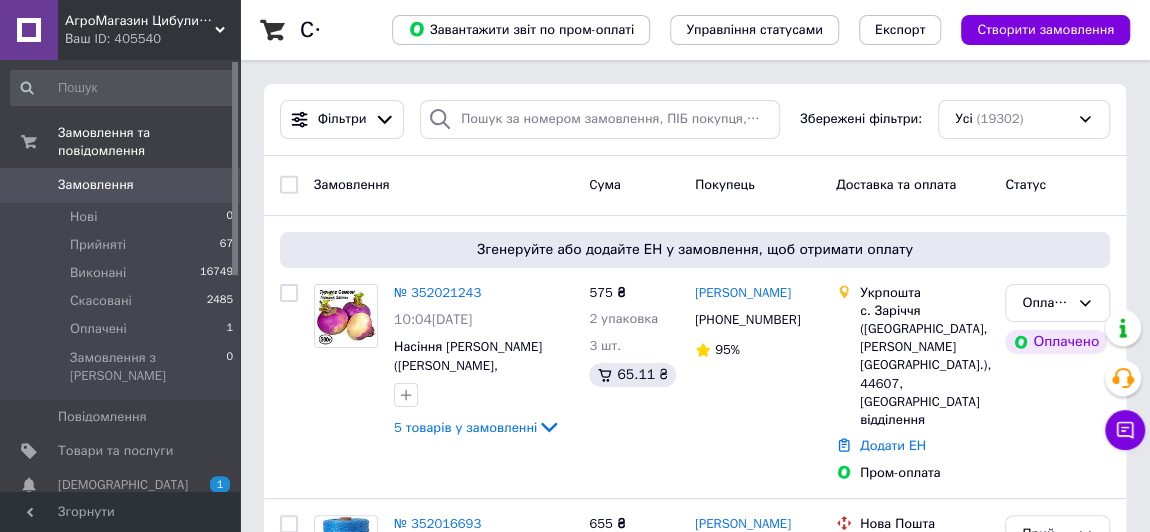 click on "Статус" at bounding box center [1057, 185] 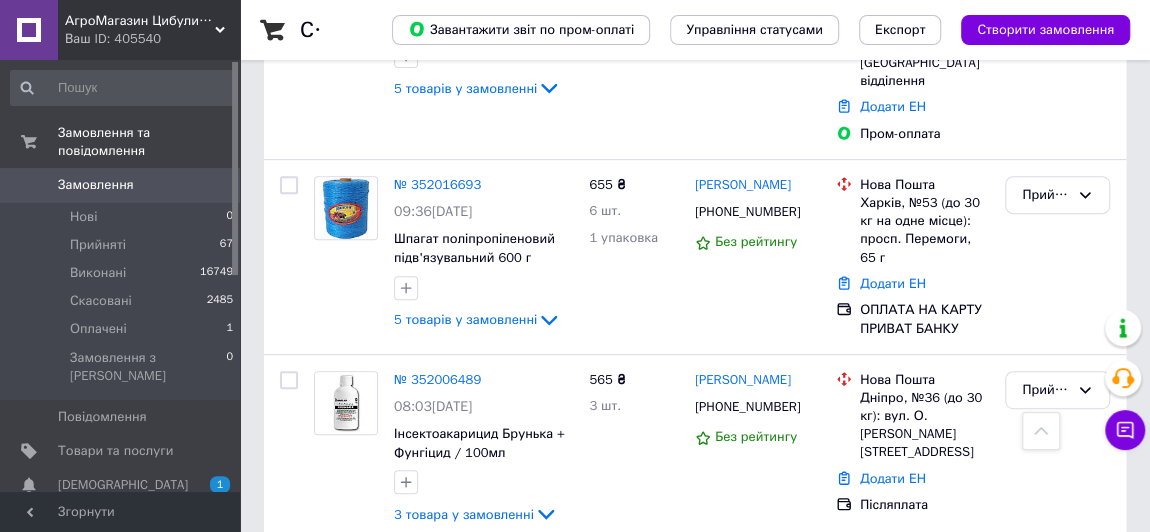 scroll, scrollTop: 0, scrollLeft: 0, axis: both 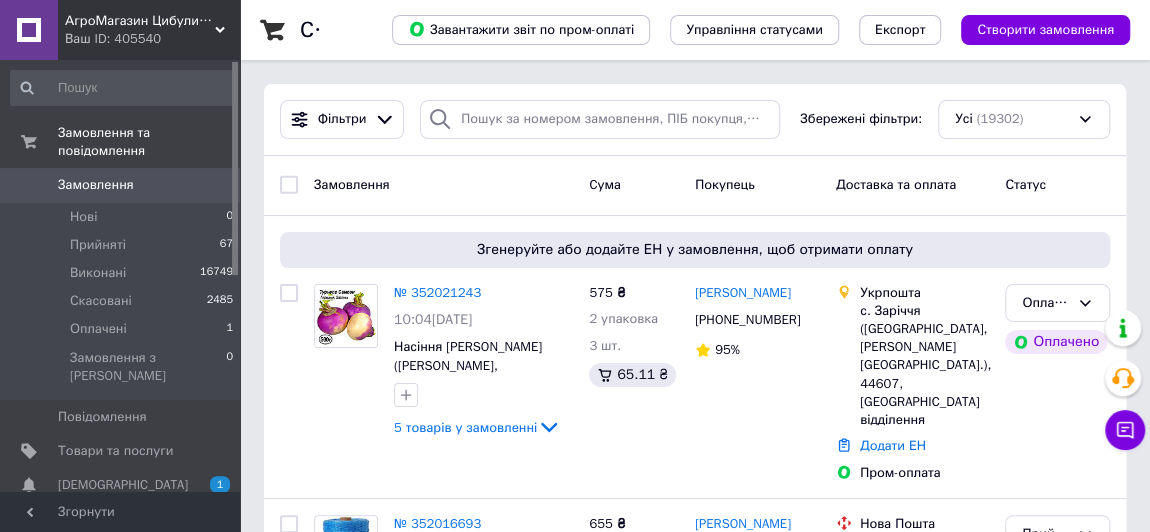 click on "Статус" at bounding box center [1057, 185] 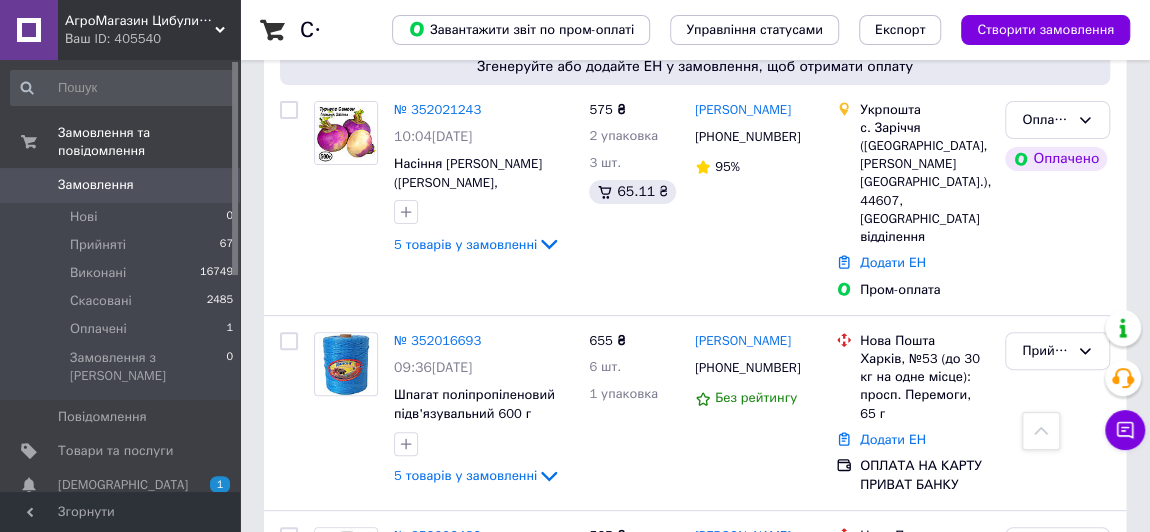 scroll, scrollTop: 0, scrollLeft: 0, axis: both 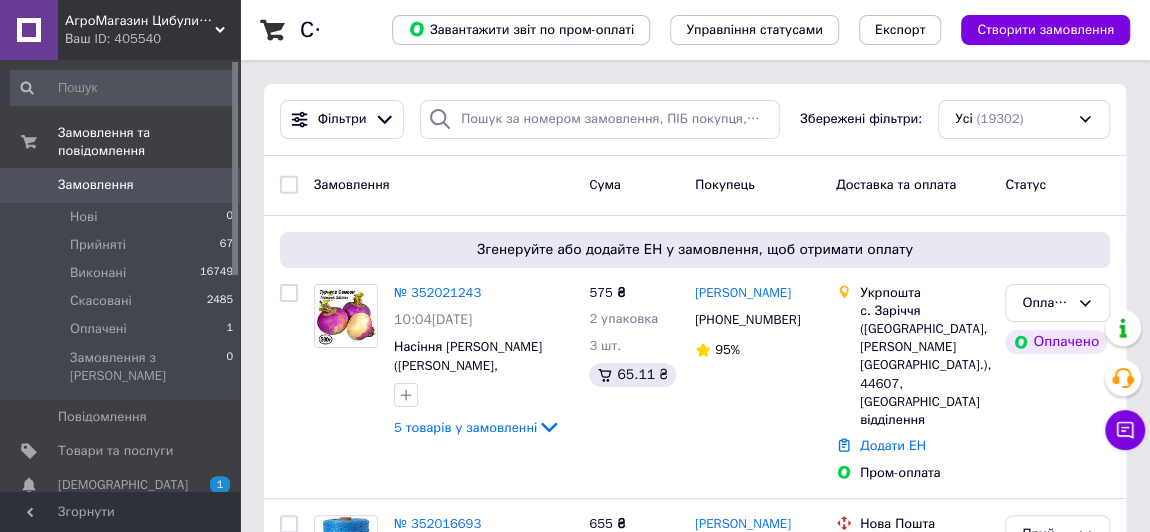 drag, startPoint x: 1102, startPoint y: 176, endPoint x: 1092, endPoint y: 6, distance: 170.29387 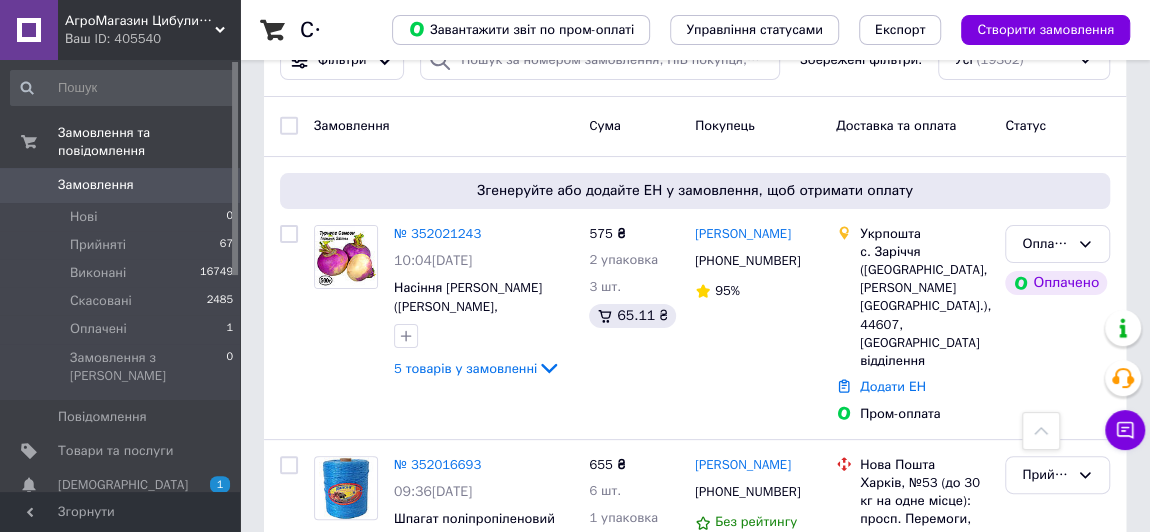 scroll, scrollTop: 0, scrollLeft: 0, axis: both 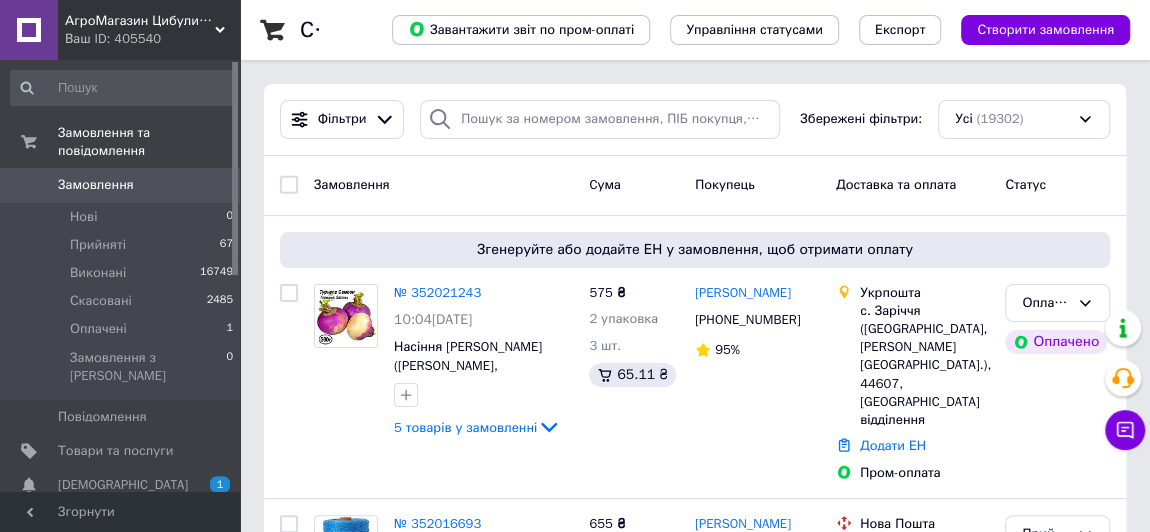 click on "Список замовлень   Завантажити звіт по пром-оплаті Управління статусами Експорт Створити замовлення Фільтри Збережені фільтри: Усі (19302) Замовлення Cума Покупець Доставка та оплата Статус Згенеруйте або додайте ЕН у замовлення, щоб отримати оплату № 352021243 10:04[DATE] Насіння Турнепс [PERSON_NAME] (брюква, ріпа кормова) 500г 5 товарів у замовленні 575 ₴ 2 упаковка 3 шт. 65.11 ₴ [PERSON_NAME] [PHONE_NUMBER] 95% Укрпошта с. Заріччя (Волинська обл., [PERSON_NAME] р-н.), 44607, Пересувне відділення Додати ЕН Пром-оплата Оплачено Оплачено № 352016693 09:36[DATE] 5 товарів у замовленні 655 ₴ 6 шт. 565 ₴" at bounding box center [695, 2340] 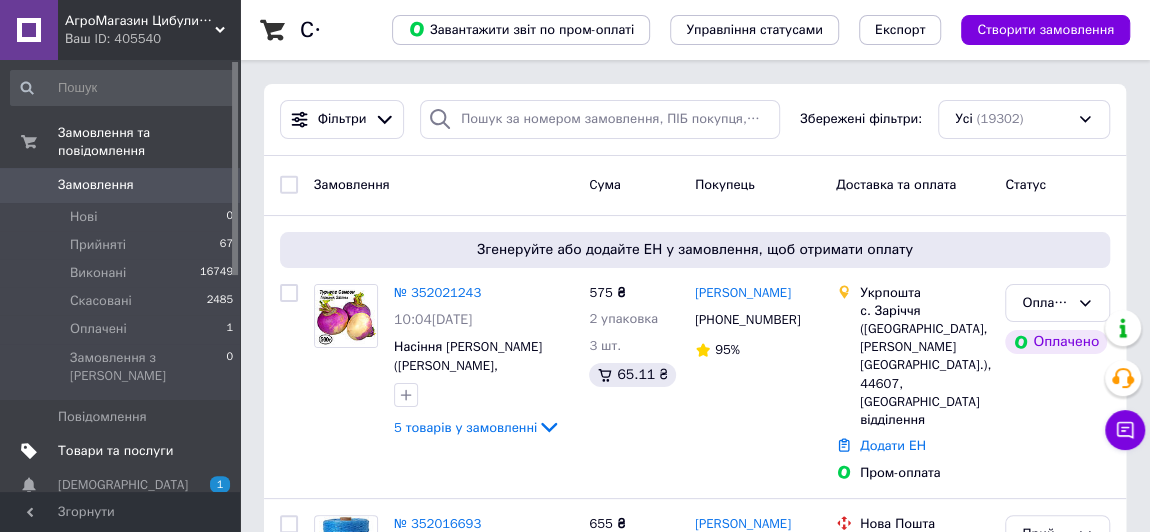 click on "Товари та послуги" at bounding box center [115, 451] 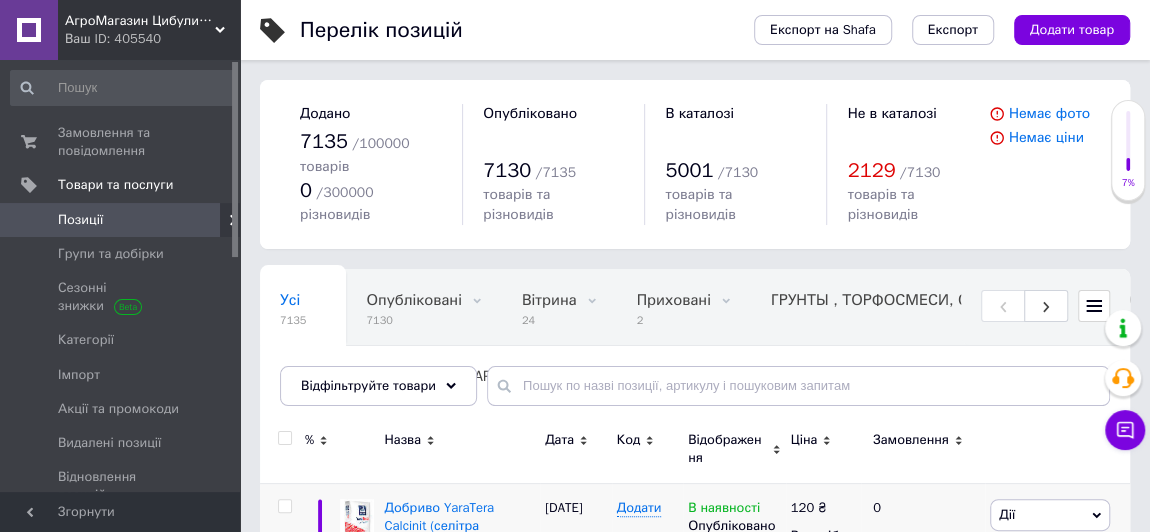 scroll, scrollTop: 116, scrollLeft: 0, axis: vertical 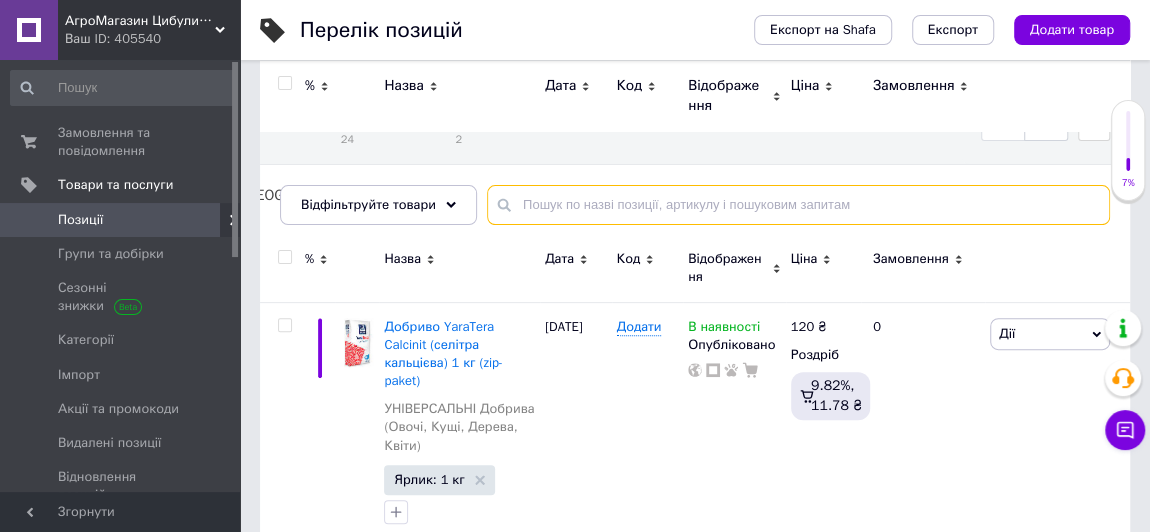 click at bounding box center (798, 205) 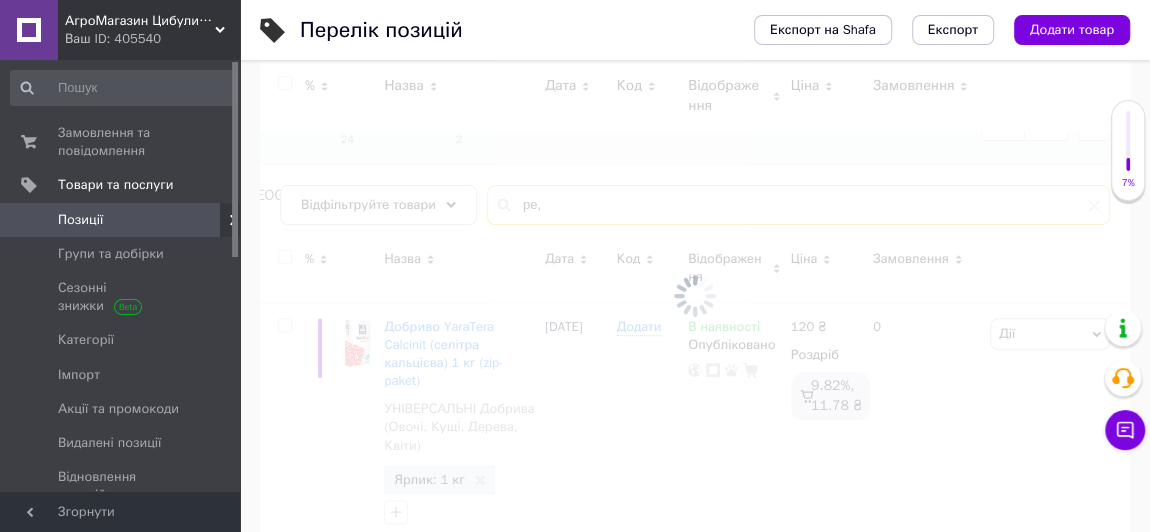 type on "pe,h" 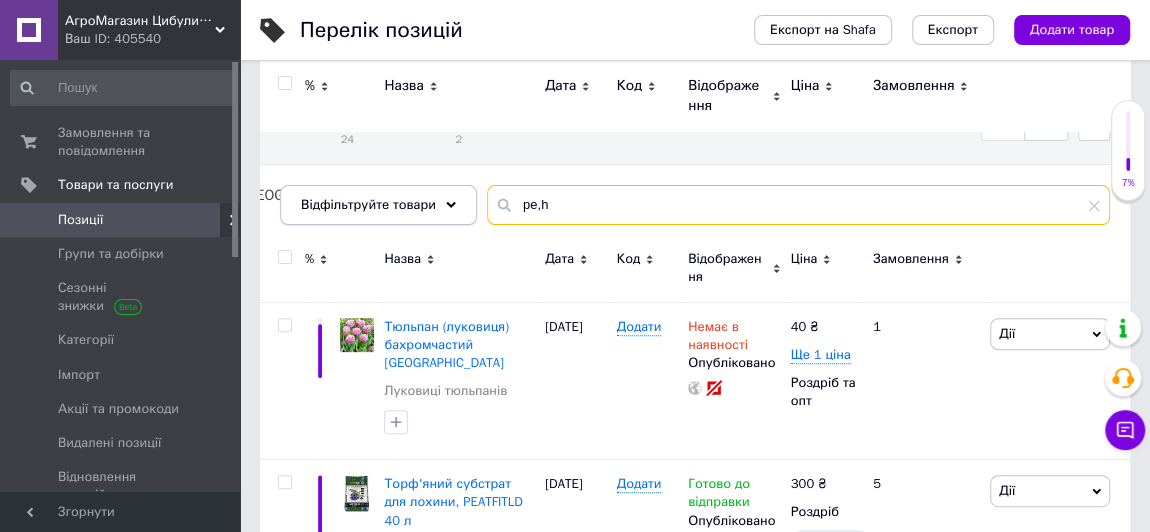 drag, startPoint x: 487, startPoint y: 242, endPoint x: 438, endPoint y: 243, distance: 49.010204 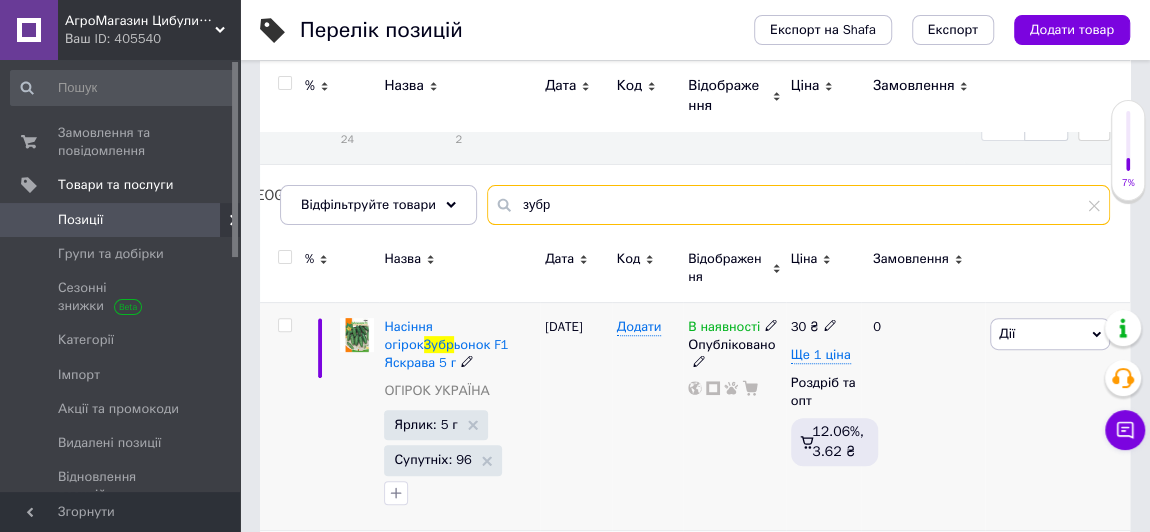 scroll, scrollTop: 272, scrollLeft: 0, axis: vertical 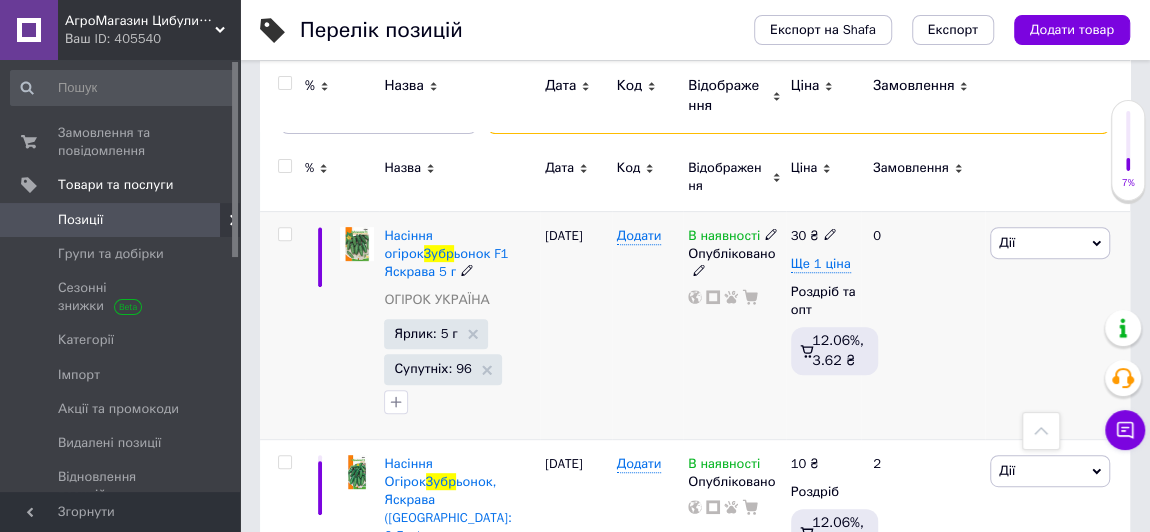 type on "зубр" 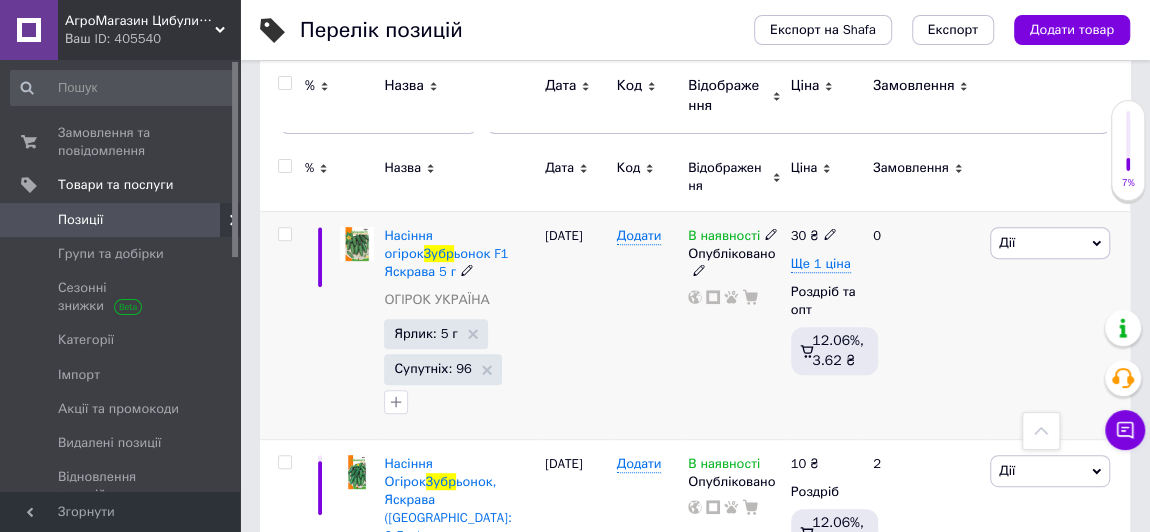 click on "[DATE]" at bounding box center (576, 325) 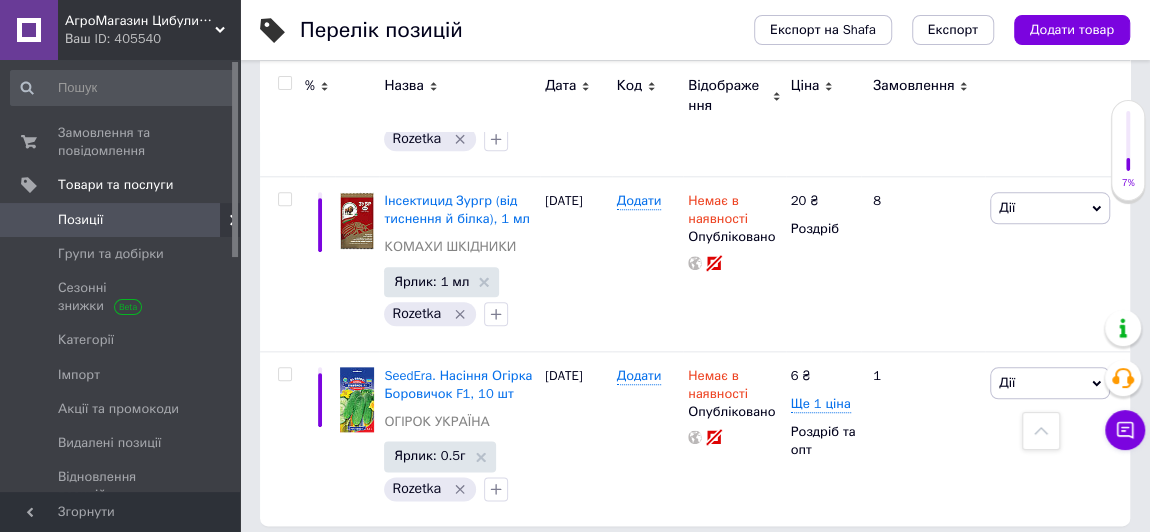 scroll, scrollTop: 999, scrollLeft: 0, axis: vertical 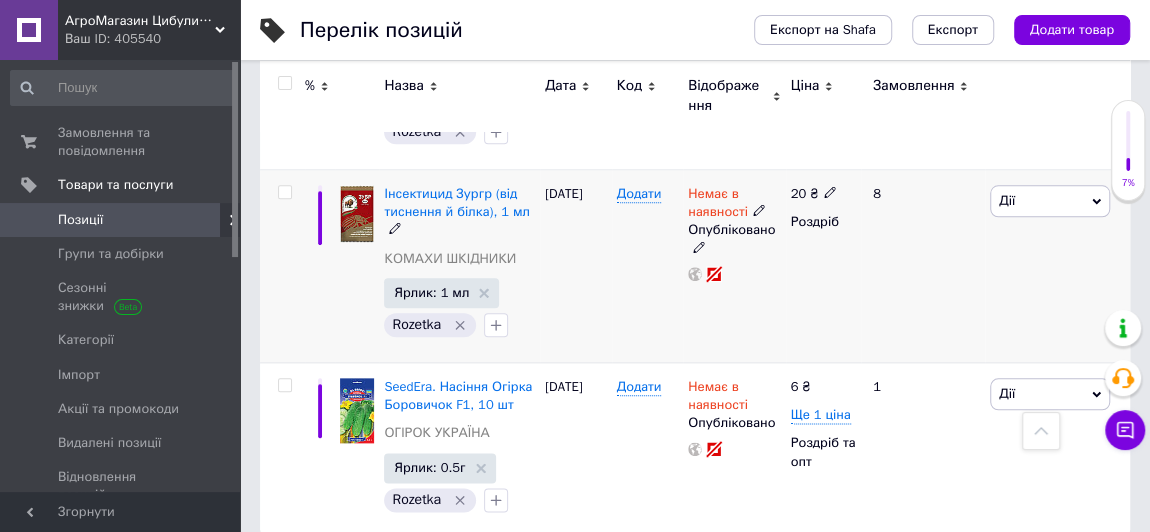 click at bounding box center (284, 192) 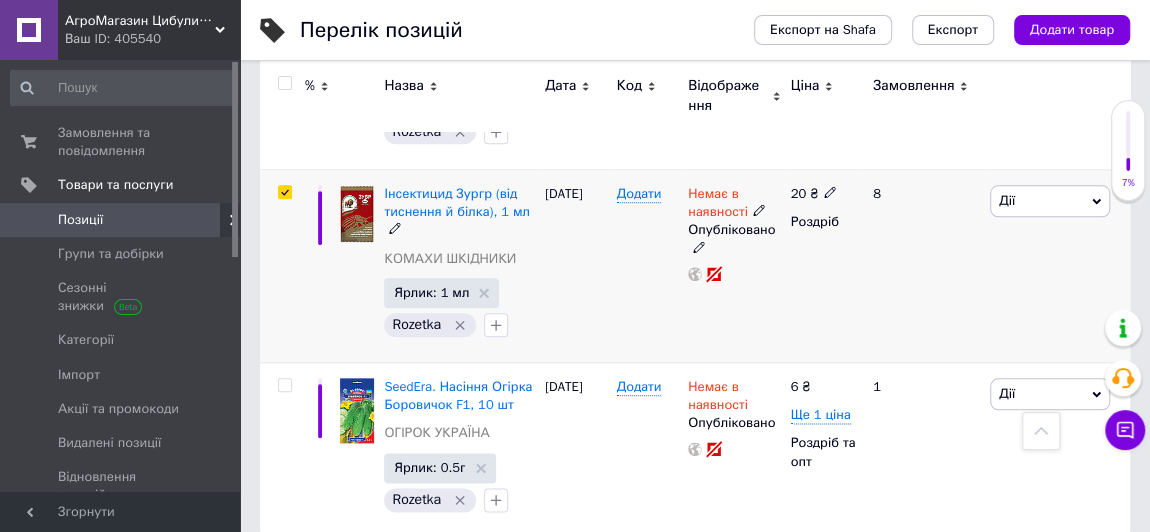 checkbox on "true" 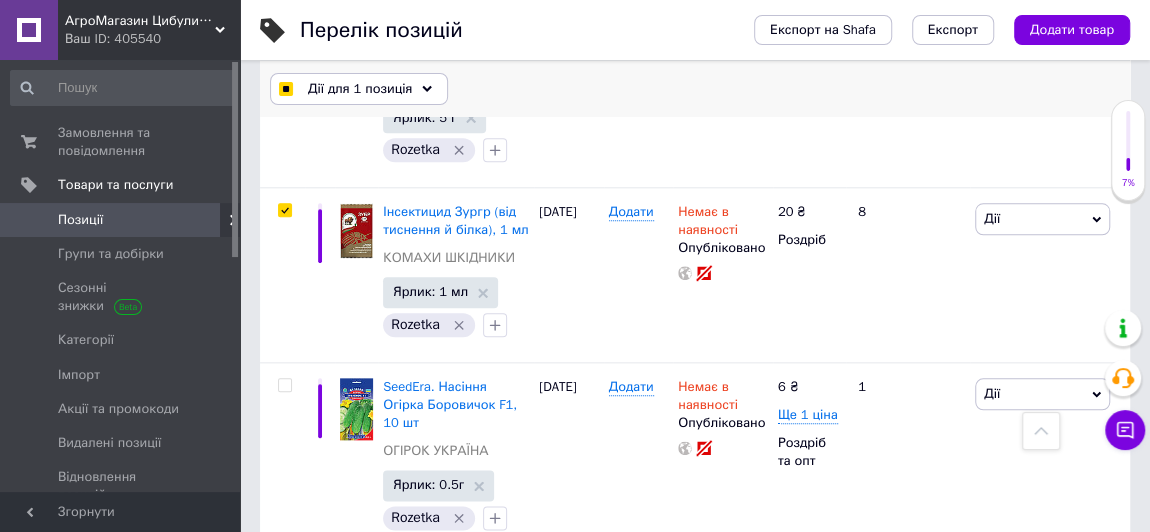 click 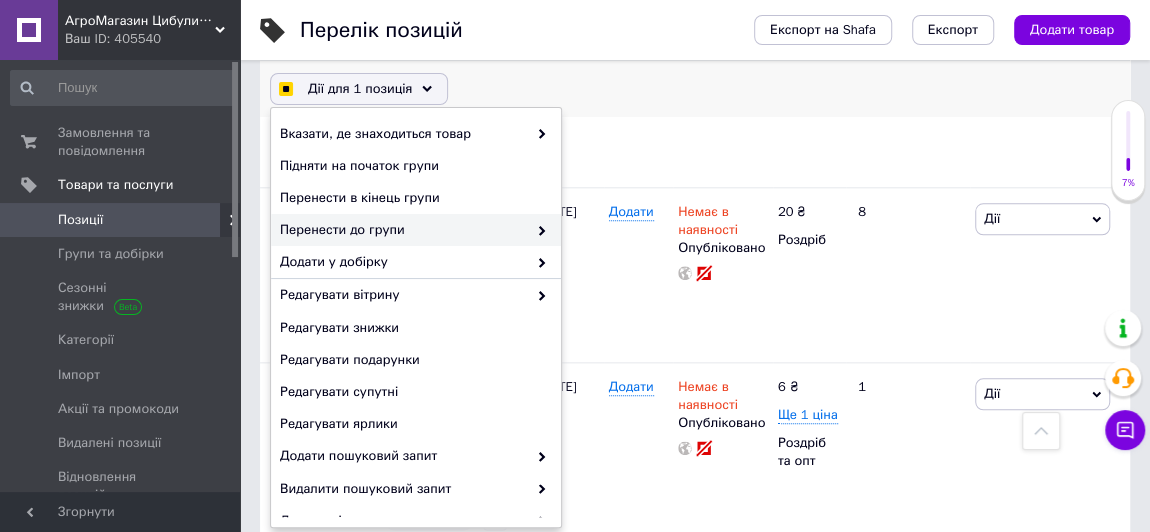 checkbox on "true" 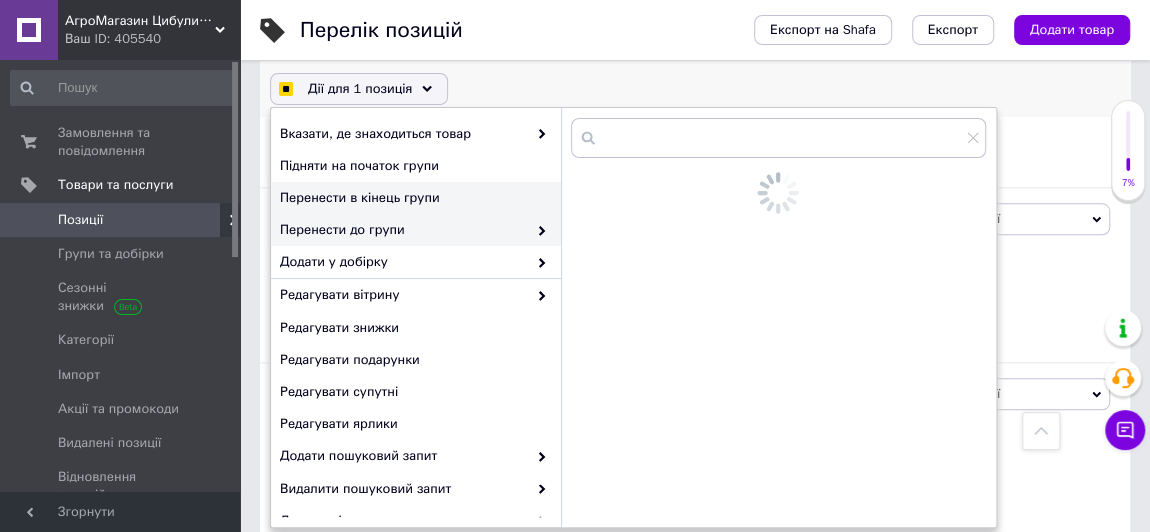 checkbox on "true" 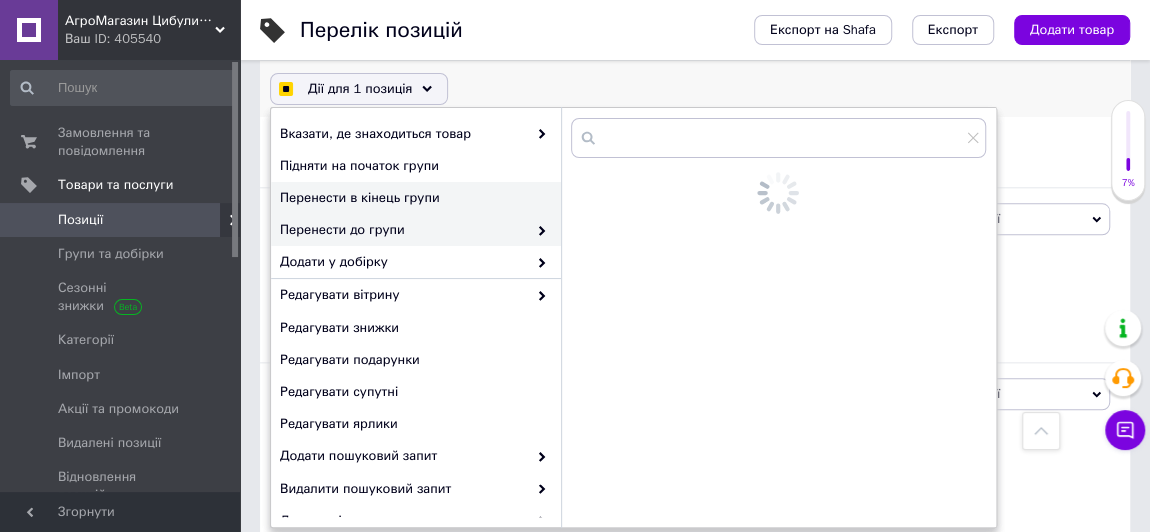 checkbox on "true" 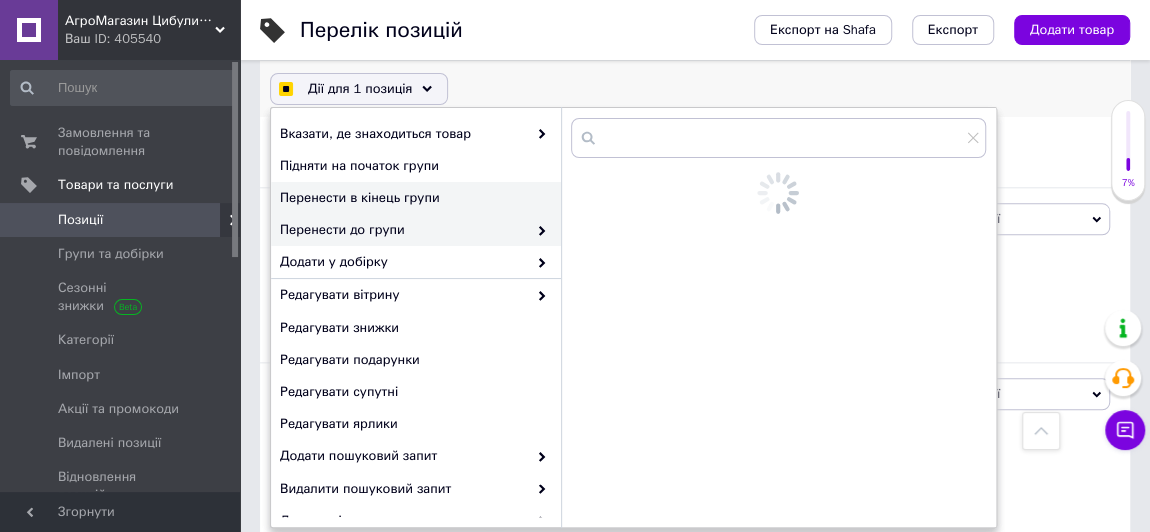 checkbox on "true" 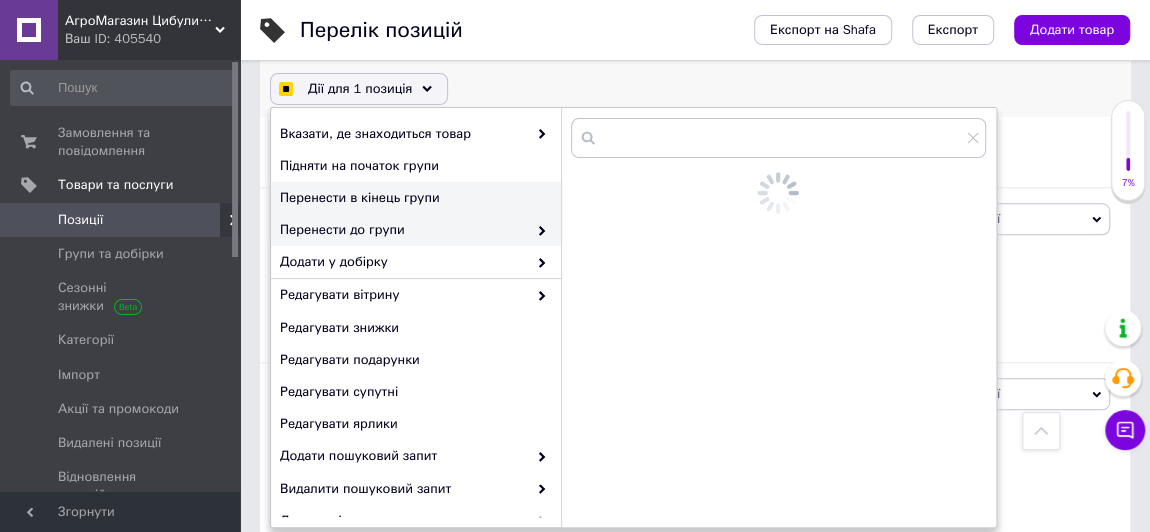 checkbox on "true" 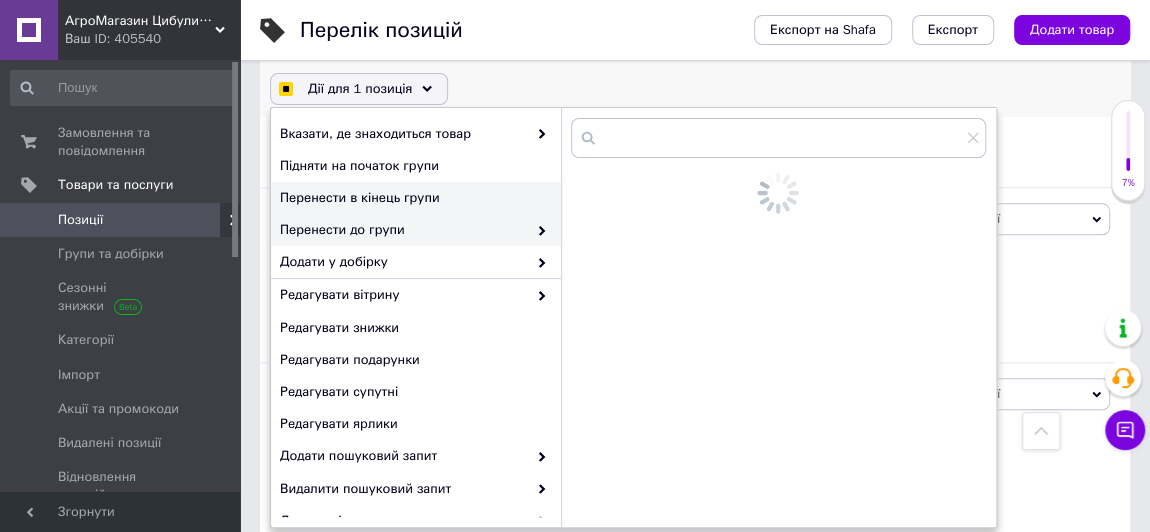 click on "Перенести в кінець групи" at bounding box center [413, 198] 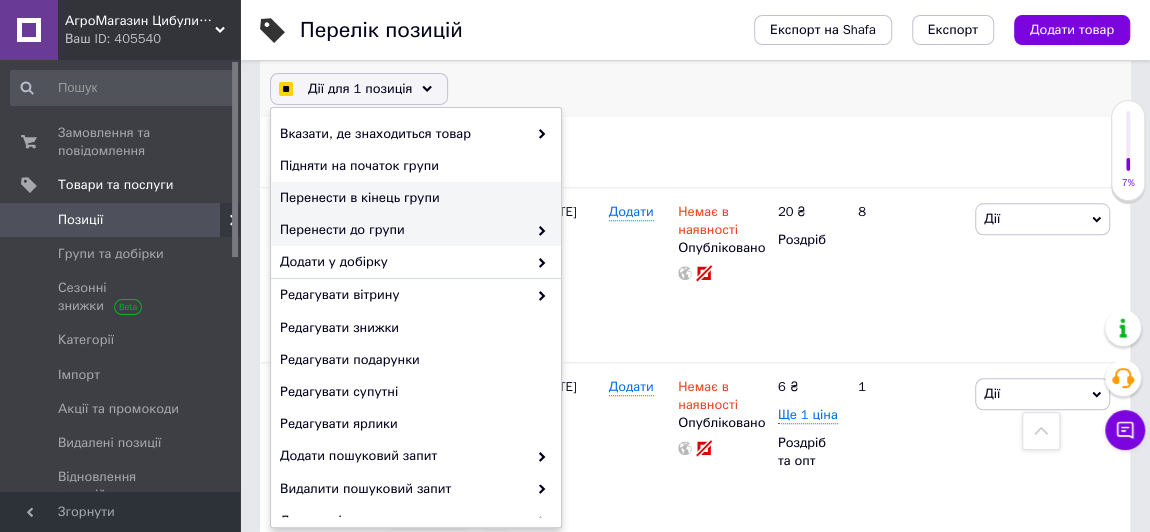 checkbox on "true" 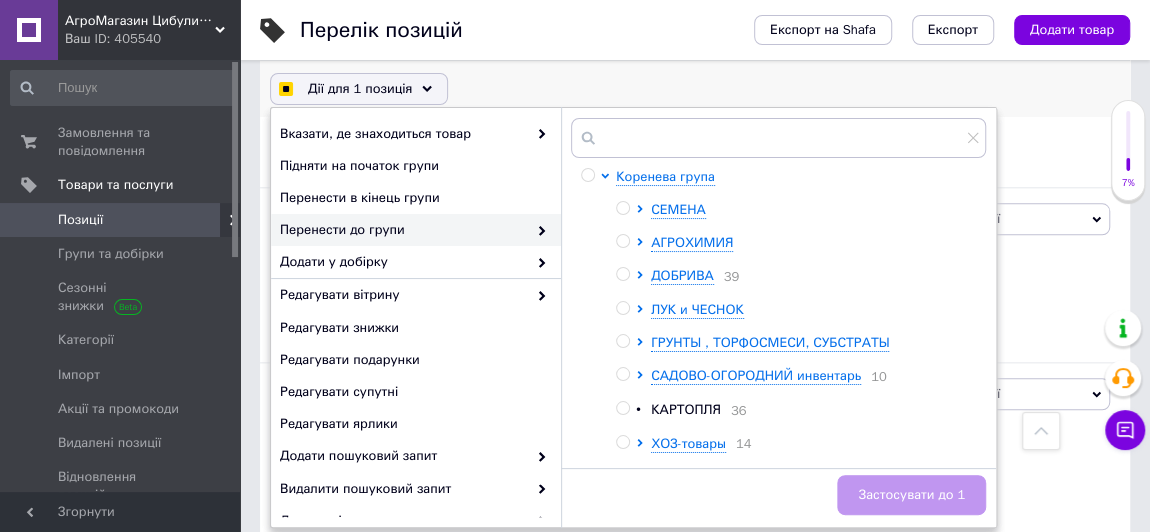checkbox on "false" 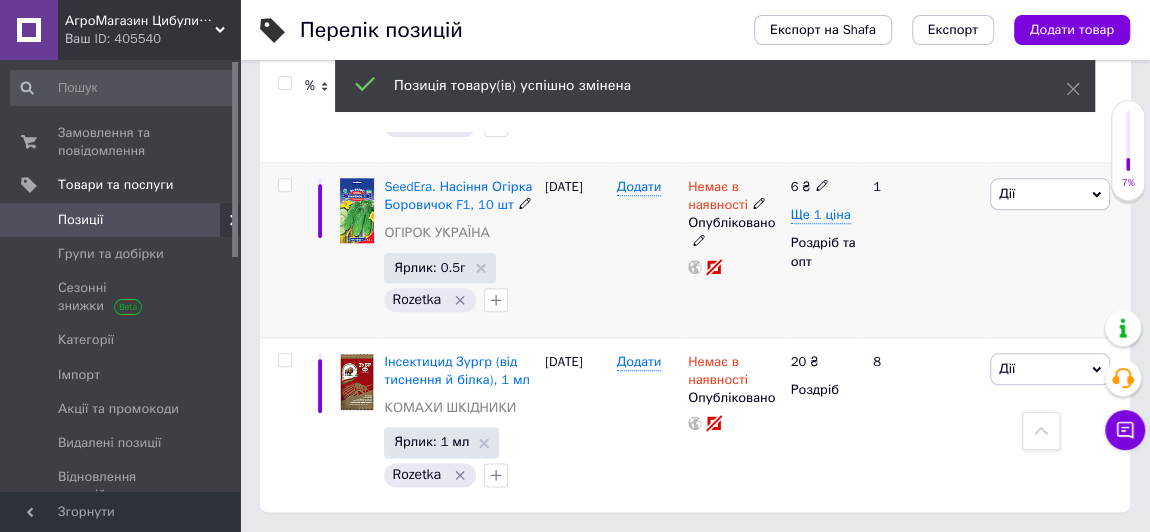 scroll, scrollTop: 918, scrollLeft: 0, axis: vertical 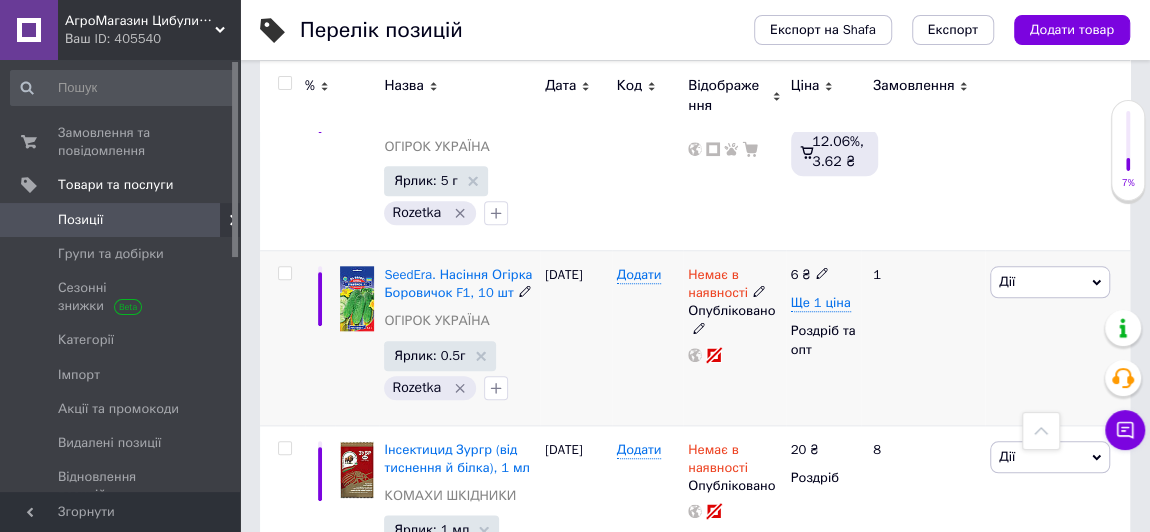 click 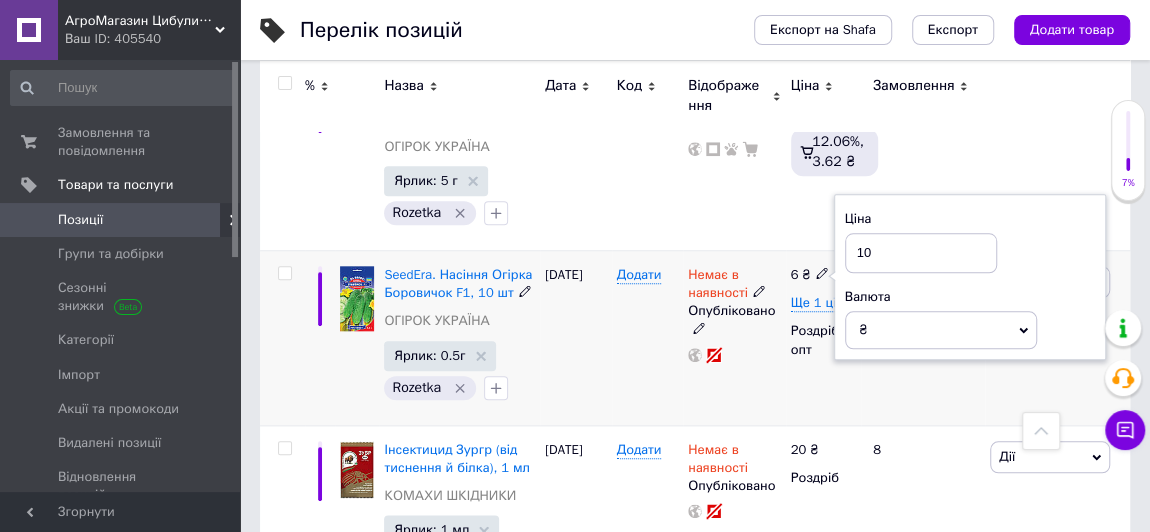 type on "10" 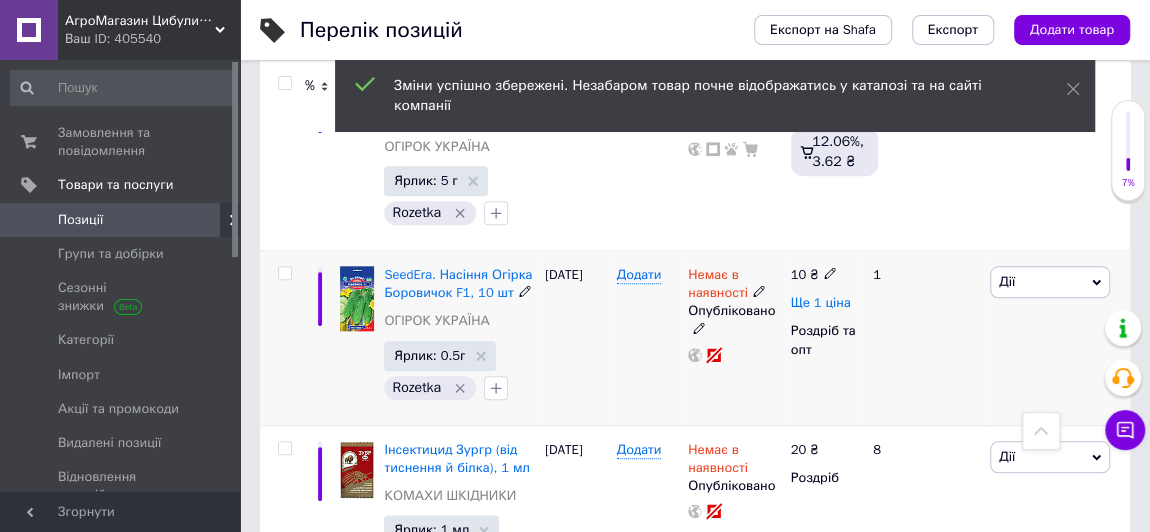 click on "Ще 1 ціна" at bounding box center [821, 303] 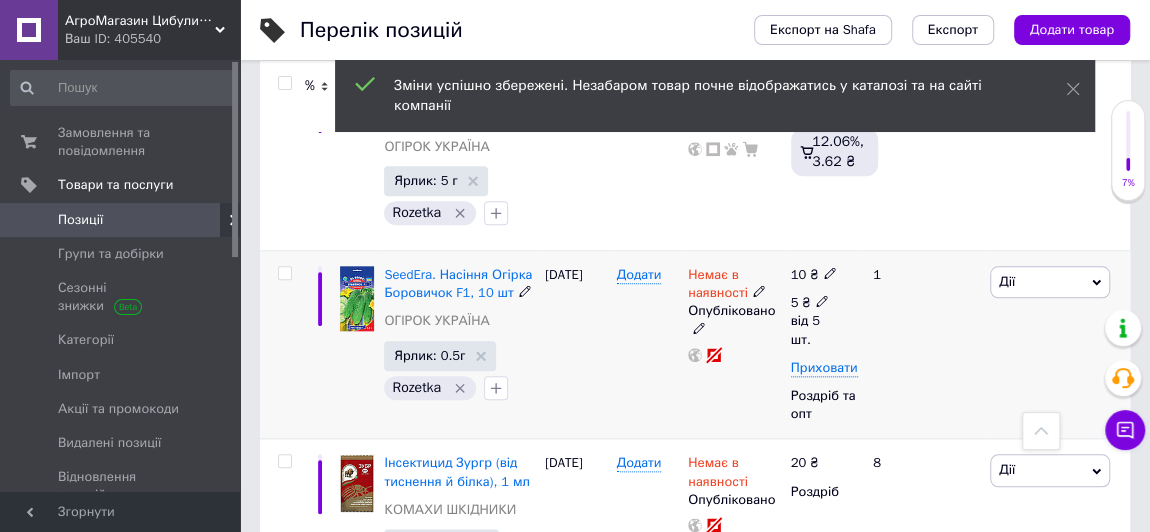 click 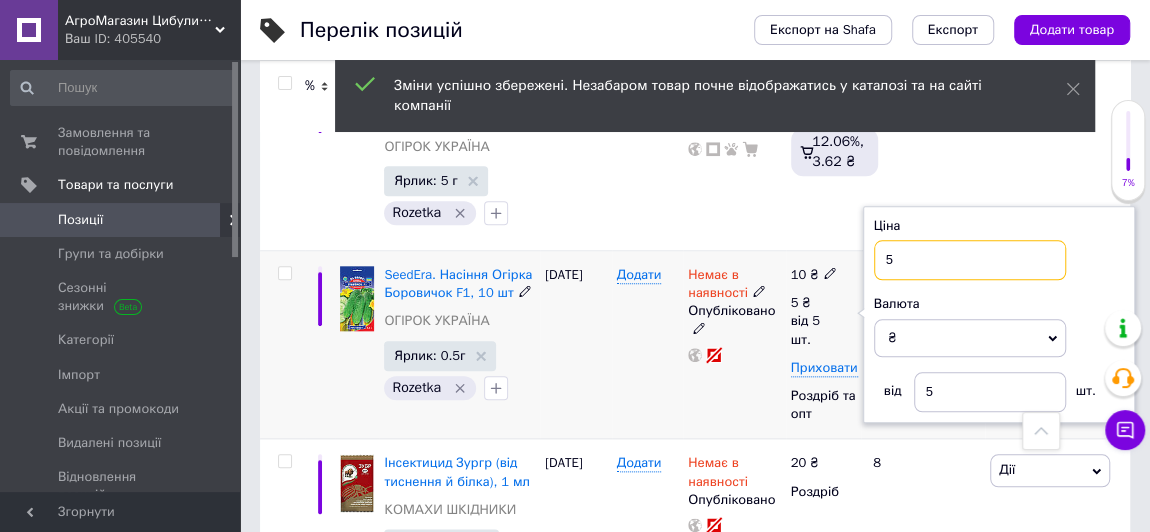click on "5" at bounding box center [970, 260] 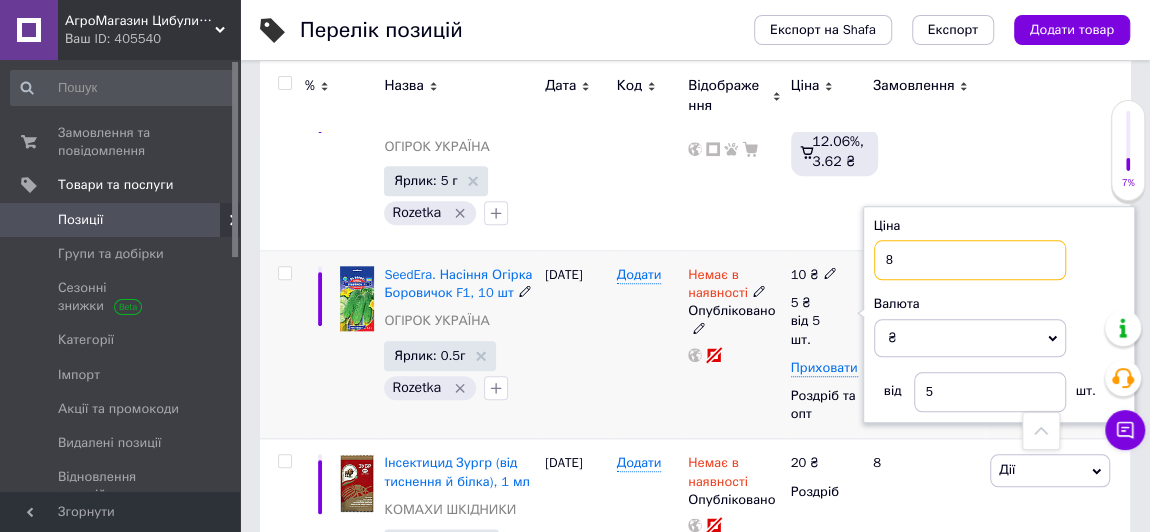 type on "8" 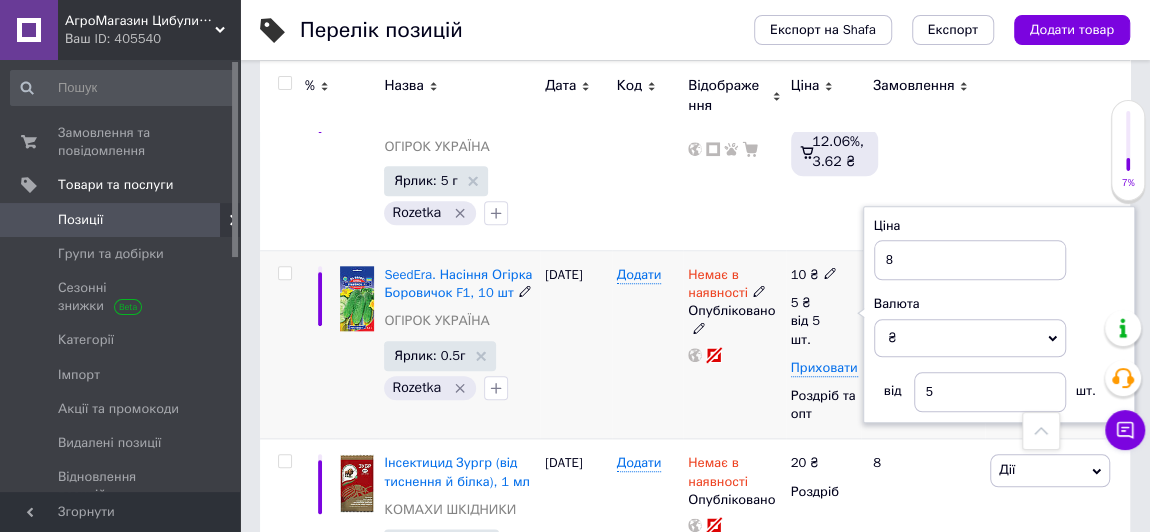 click on "[DATE]" at bounding box center [576, 345] 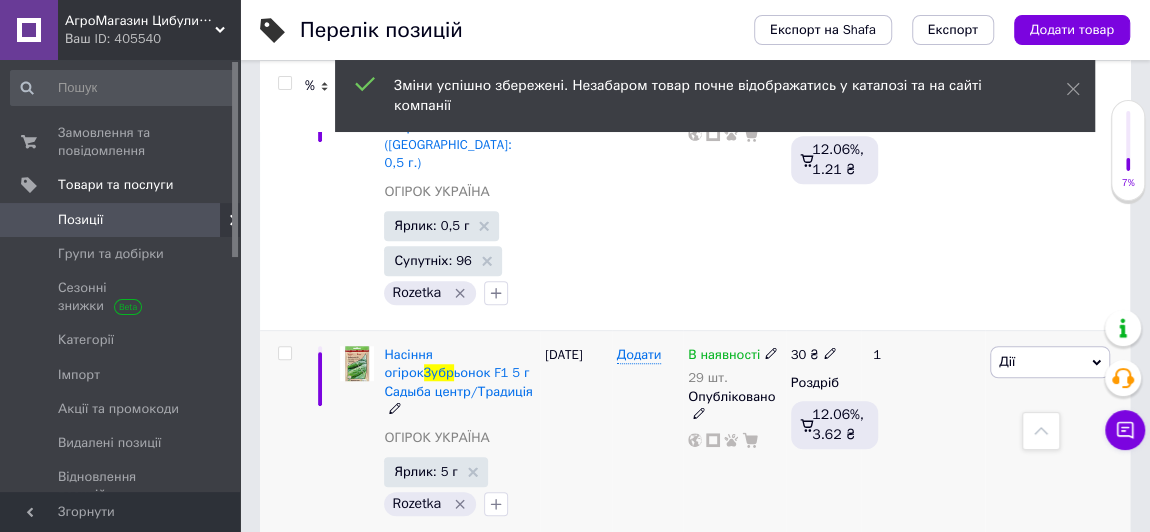 scroll, scrollTop: 736, scrollLeft: 0, axis: vertical 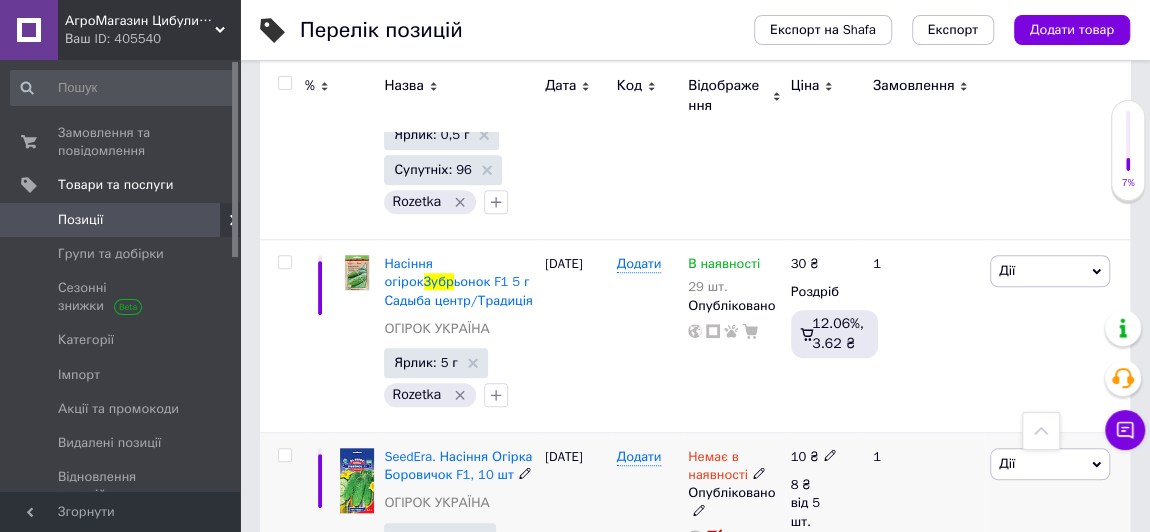 click 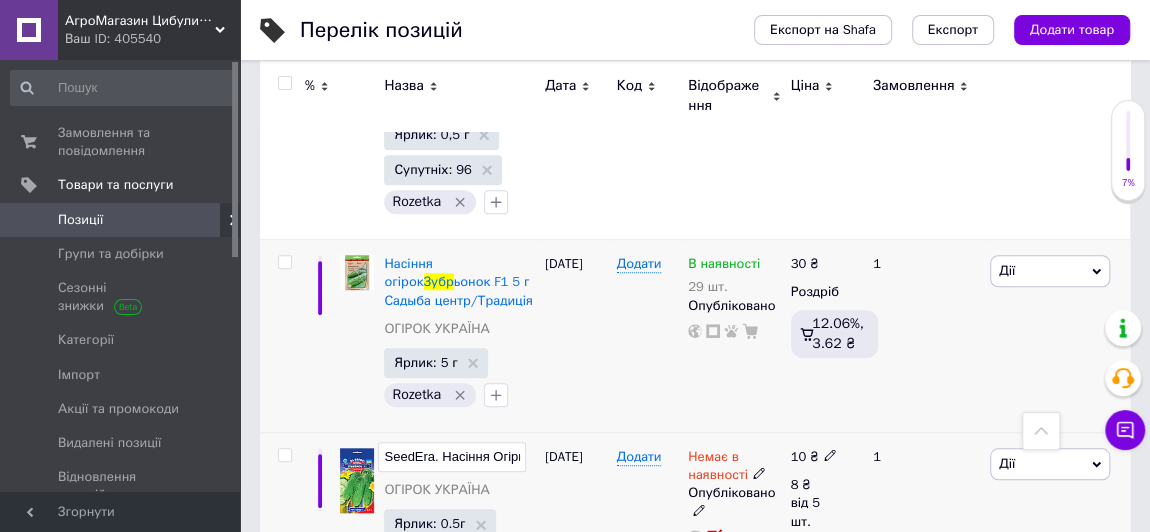 scroll, scrollTop: 0, scrollLeft: 138, axis: horizontal 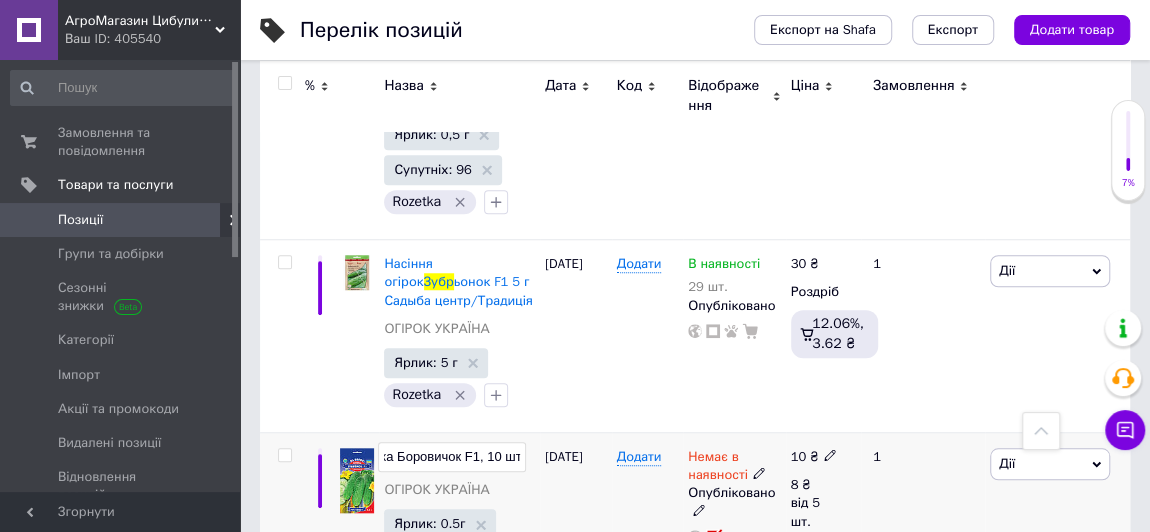 click on "SeedEra. Насіння Огірка Боровичок F1, 10 шт" at bounding box center (452, 457) 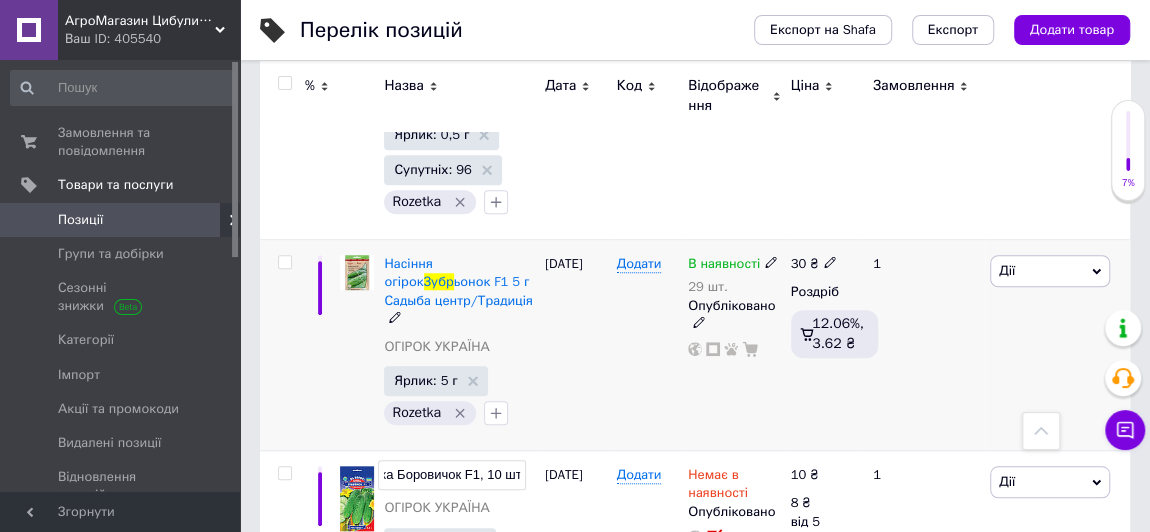 type on "SeedEra. Насіння Огірка Боровичок F1 10 шт" 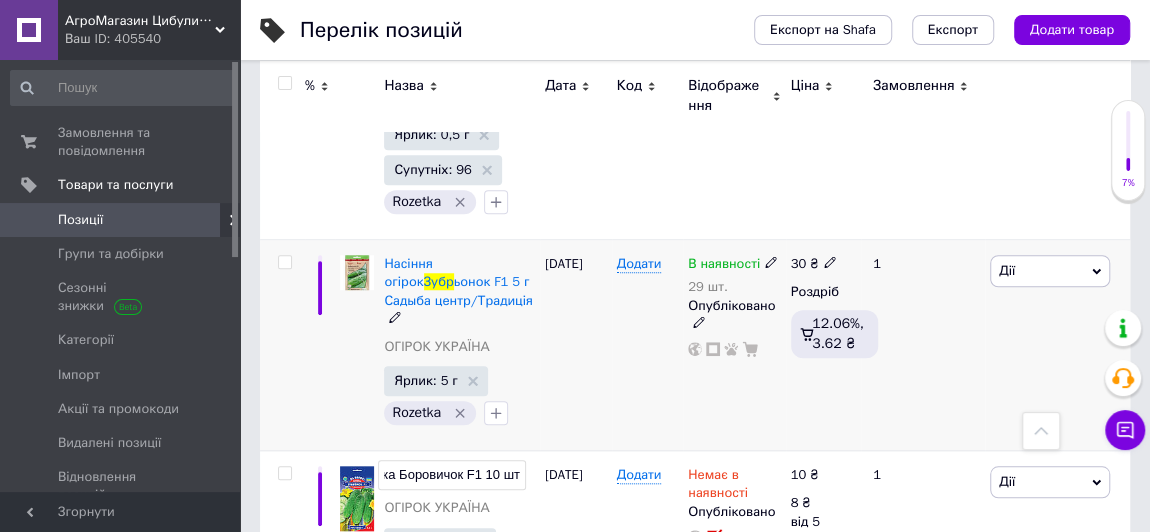 scroll, scrollTop: 0, scrollLeft: 135, axis: horizontal 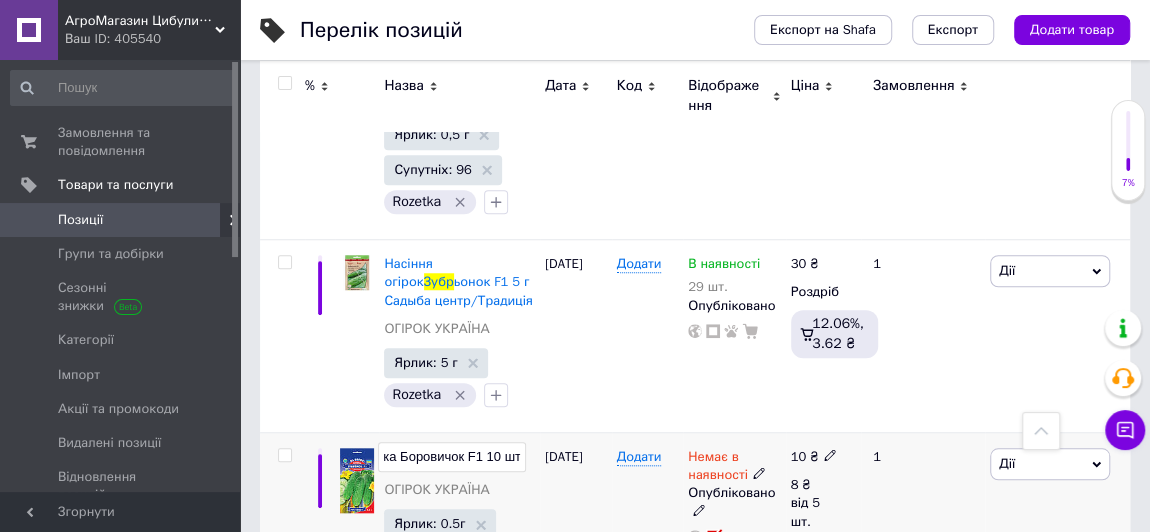 click on "SeedEra. Насіння Огірка Боровичок F1 10 шт ОГІРОК УКРАЇНА Ярлик: 0.5г Rozetka   [DATE] Додати Немає в наявності Опубліковано 10   ₴ 8   ₴ від 5 шт. Приховати Роздріб та опт 1 Дії Редагувати Підняти на початок групи Копіювати Знижка Подарунок Супутні Приховати Ярлик Додати на вітрину Додати в кампанію Каталог ProSale Видалити" at bounding box center (695, 527) 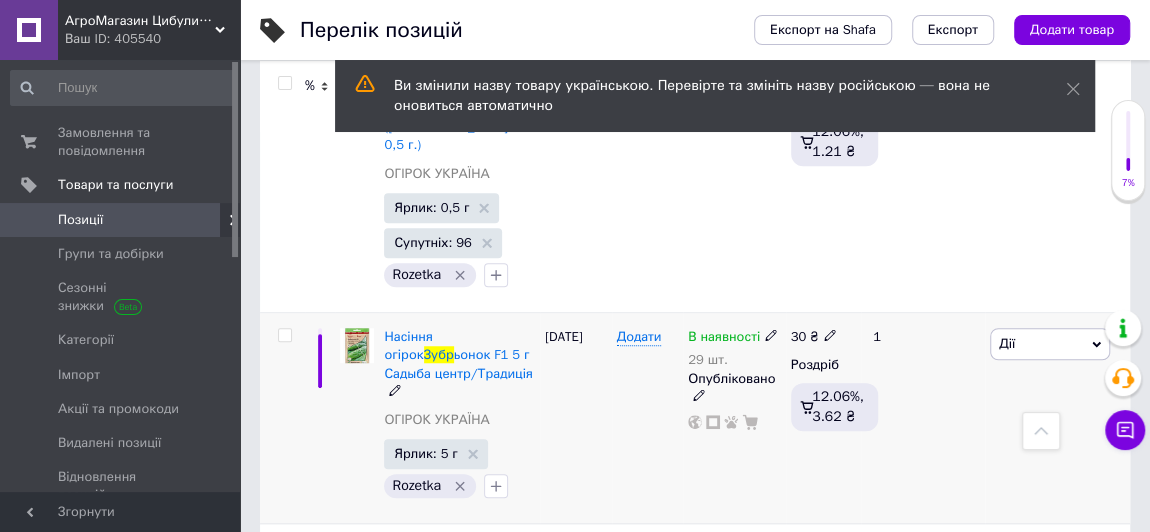 scroll, scrollTop: 481, scrollLeft: 0, axis: vertical 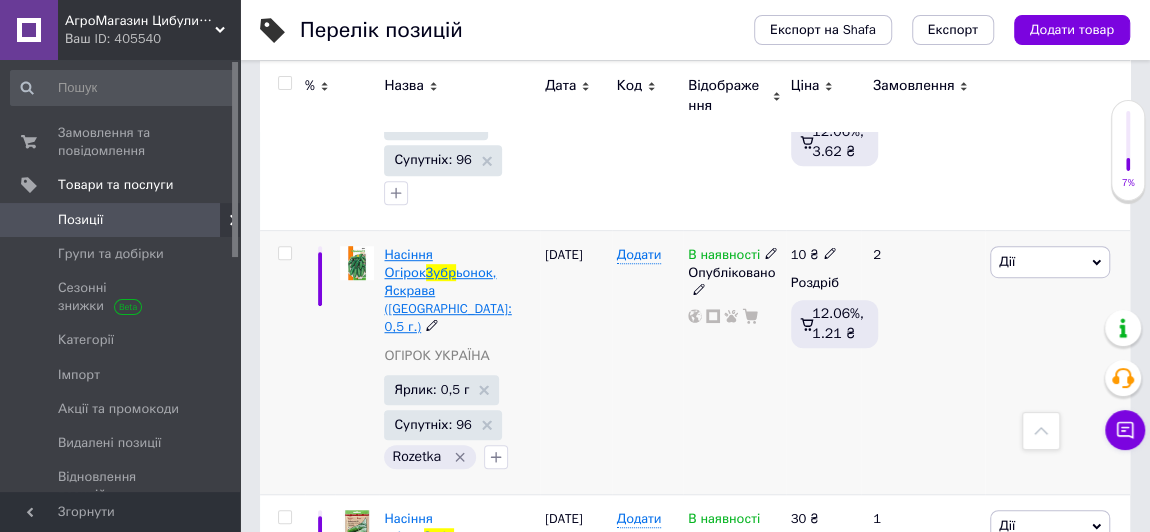 click on "Насіння Огірок" at bounding box center [408, 263] 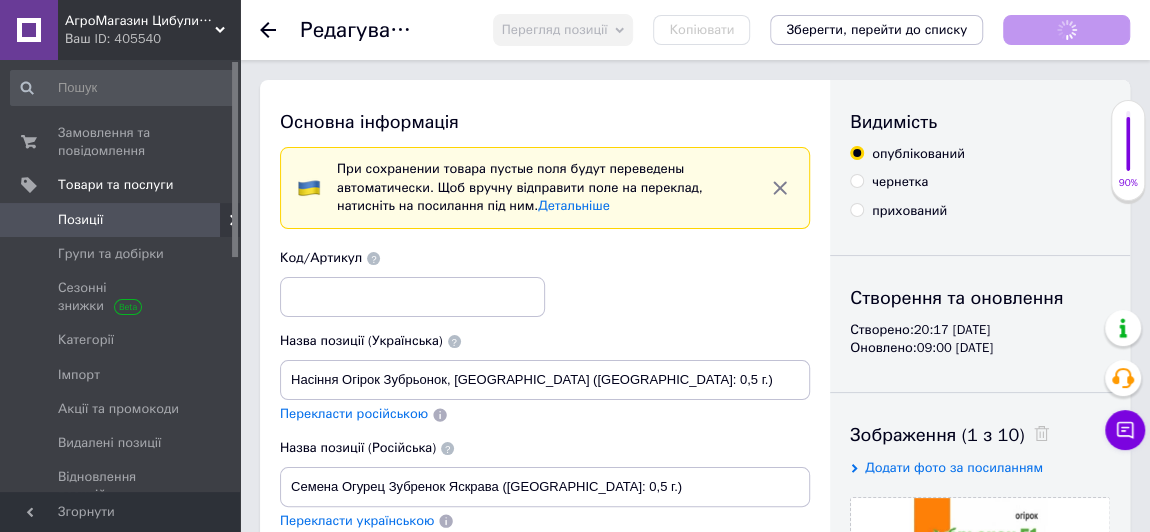 scroll, scrollTop: 0, scrollLeft: 0, axis: both 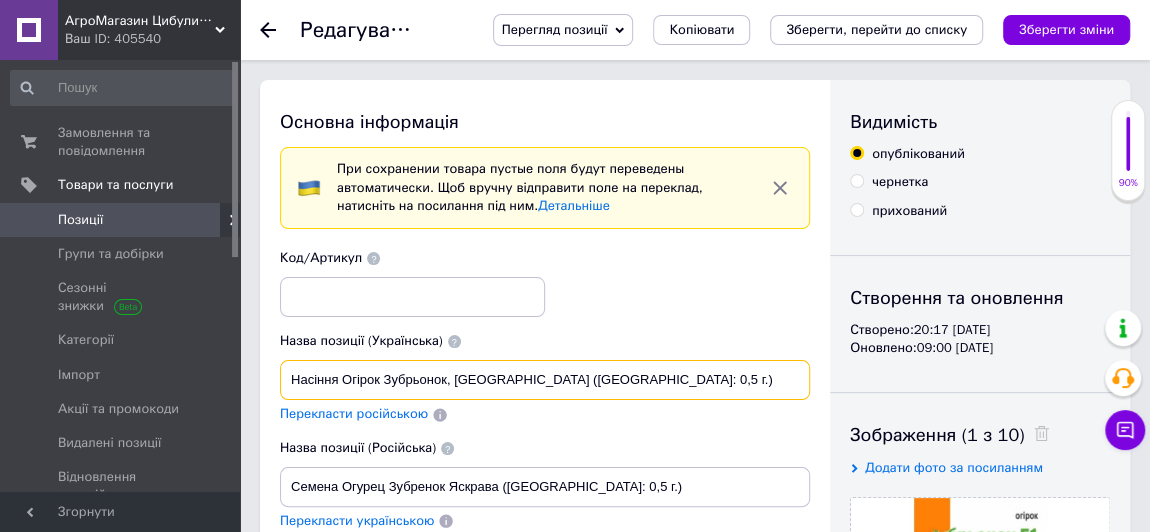 drag, startPoint x: 343, startPoint y: 379, endPoint x: 261, endPoint y: 381, distance: 82.02438 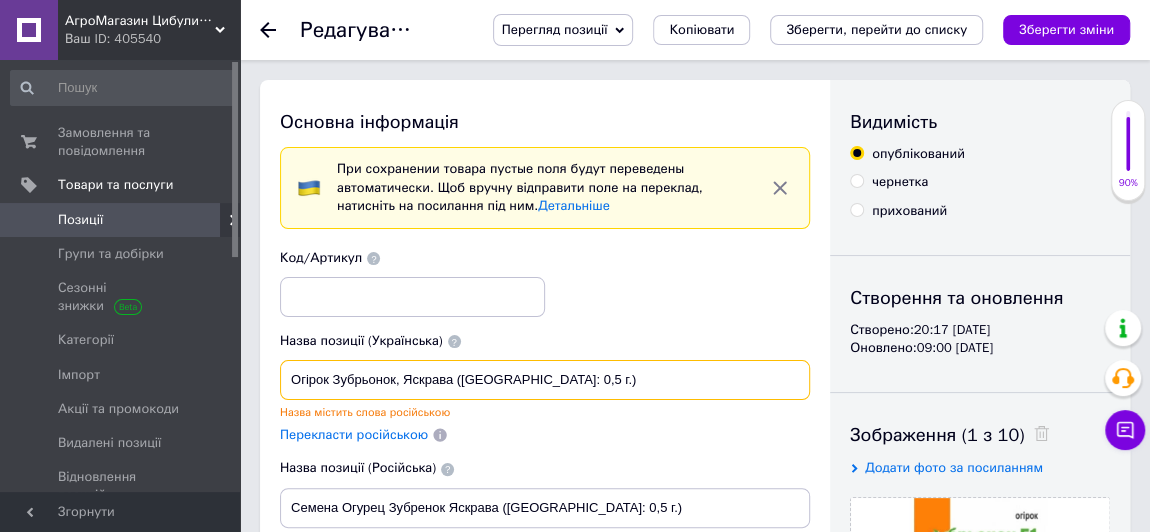 click on "Огірок Зубрьонок, Яскрава ([GEOGRAPHIC_DATA]: 0,5 г.)" at bounding box center (545, 380) 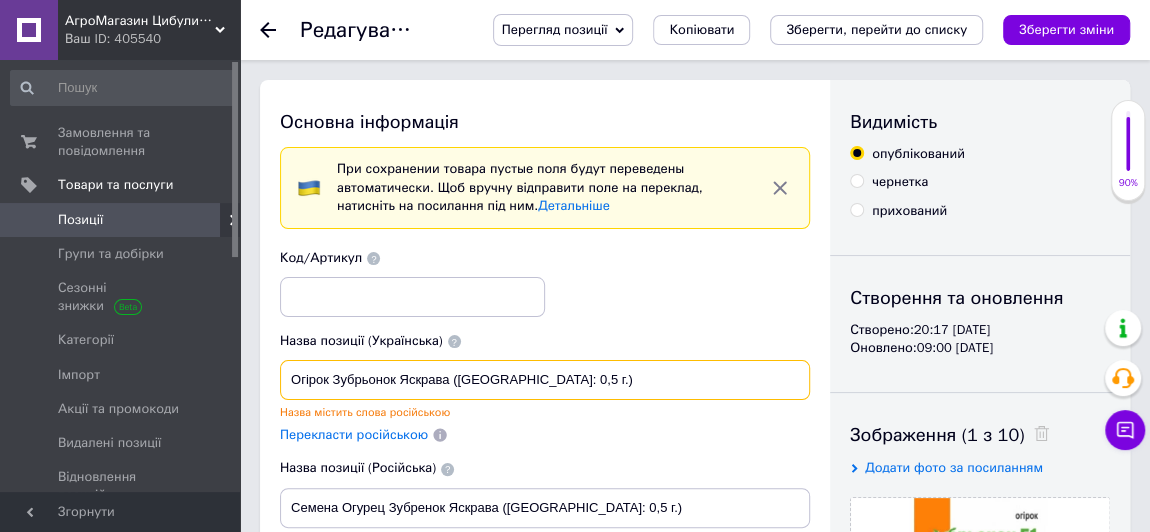 drag, startPoint x: 516, startPoint y: 374, endPoint x: 456, endPoint y: 377, distance: 60.074955 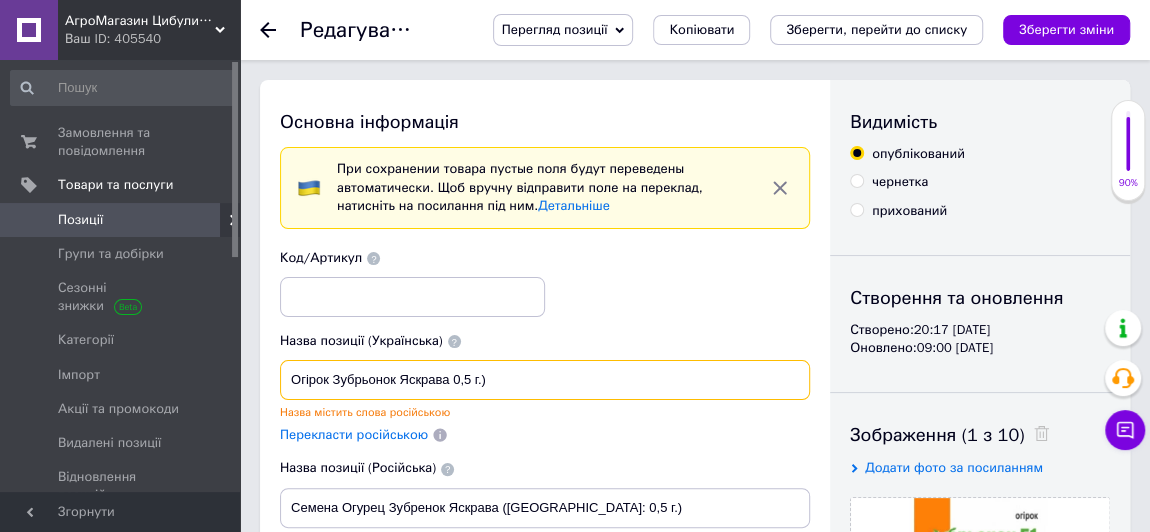 click on "Огірок Зубрьонок Яскрава 0,5 г.)" at bounding box center [545, 380] 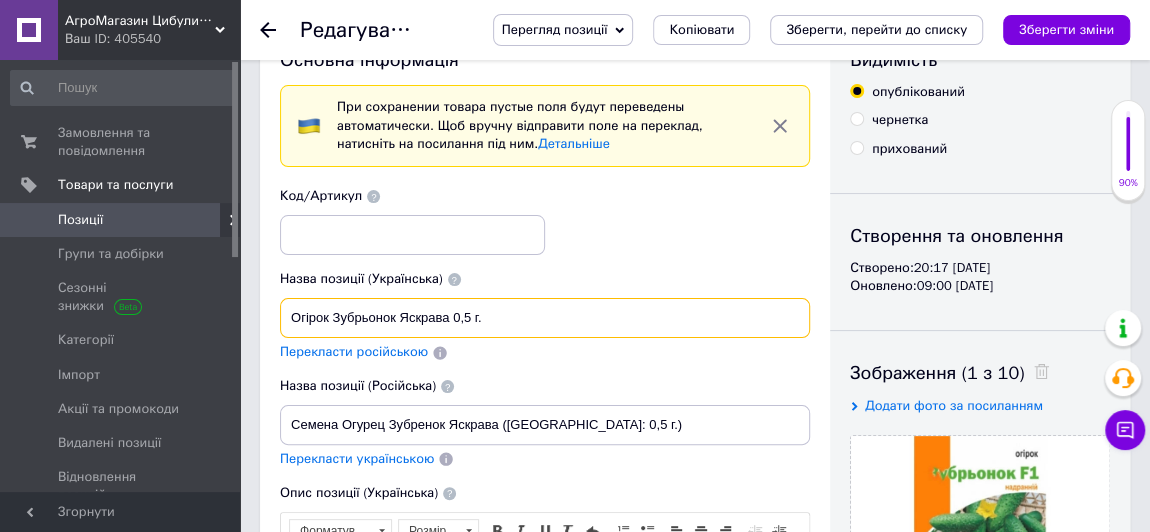 scroll, scrollTop: 90, scrollLeft: 0, axis: vertical 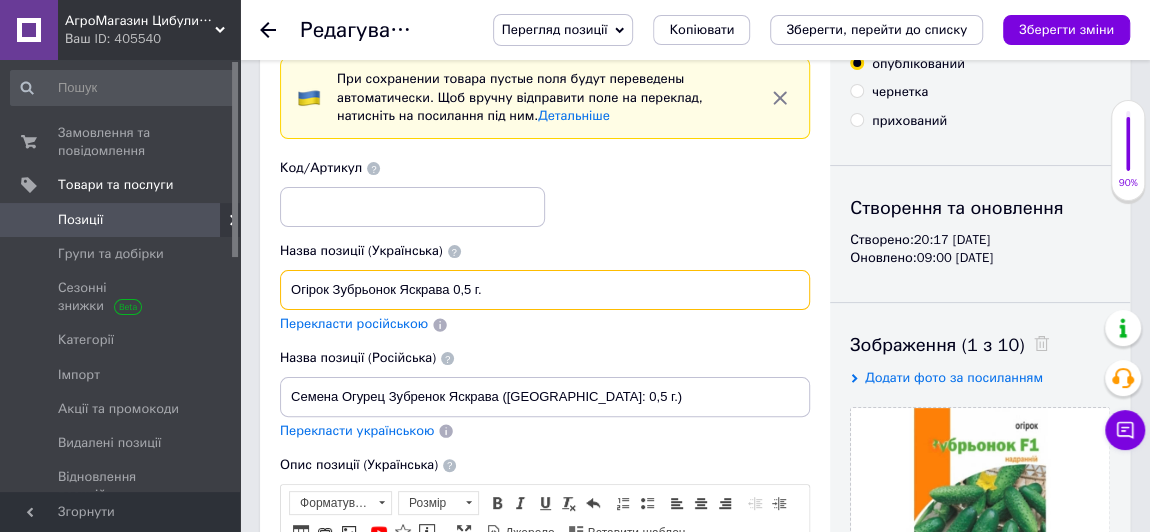 type on "Огірок Зубрьонок Яскрава 0,5 г." 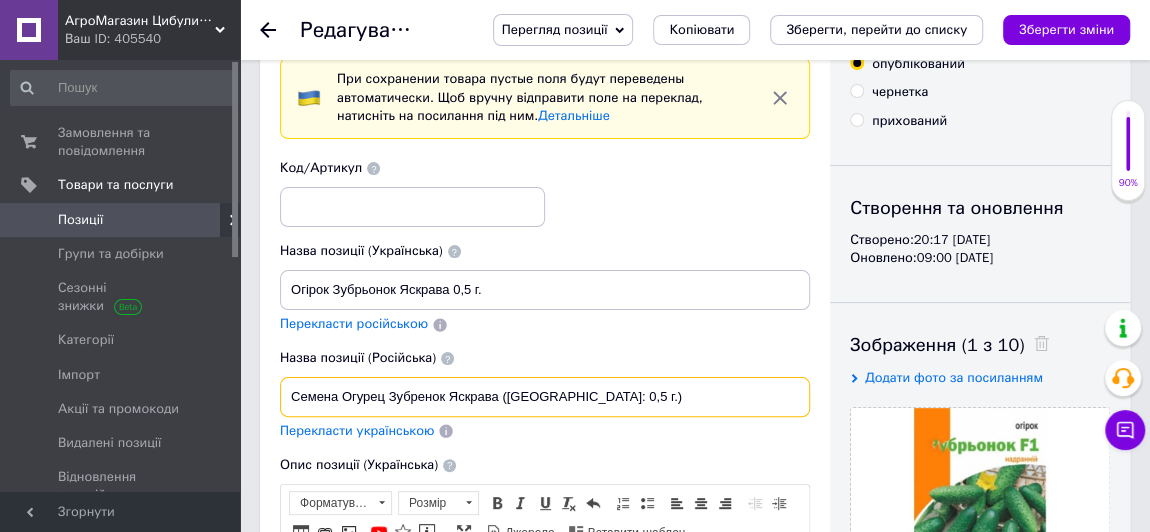 drag, startPoint x: 342, startPoint y: 388, endPoint x: 247, endPoint y: 391, distance: 95.047356 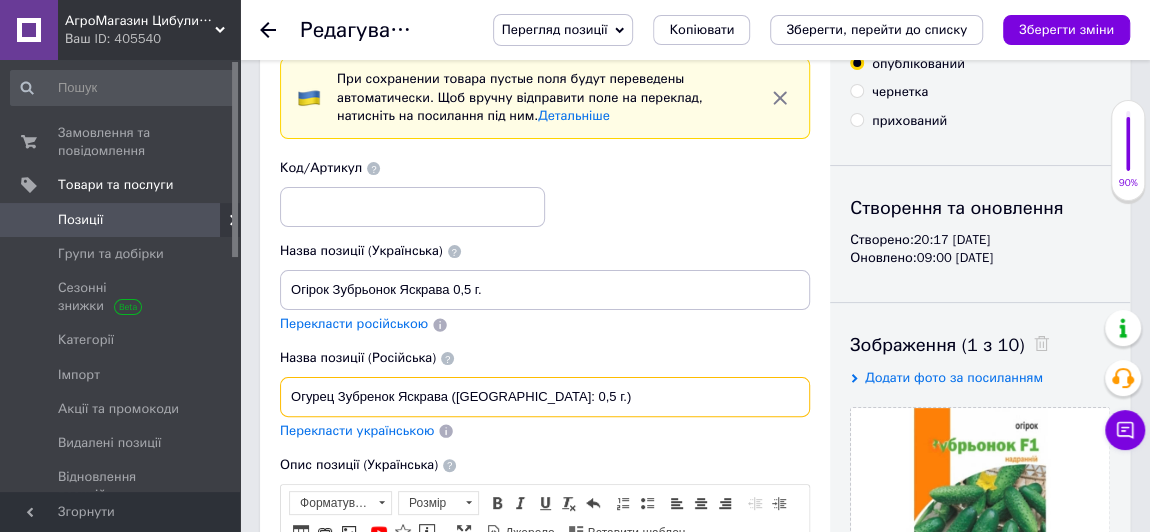 click on "Огурец Зубренок Яскрава ([GEOGRAPHIC_DATA]: 0,5 г.)" at bounding box center (545, 397) 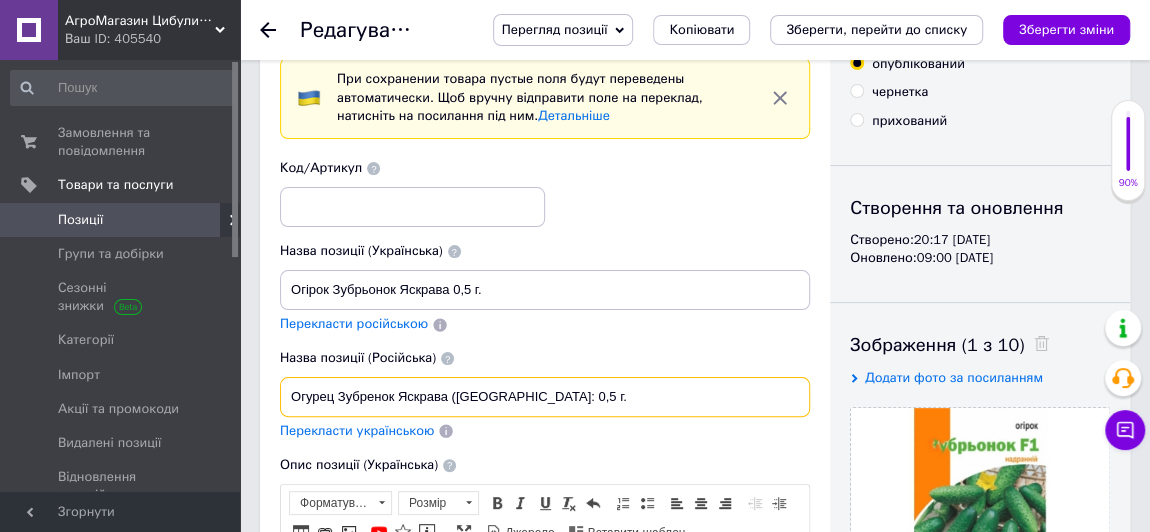 drag, startPoint x: 513, startPoint y: 392, endPoint x: 450, endPoint y: 389, distance: 63.07139 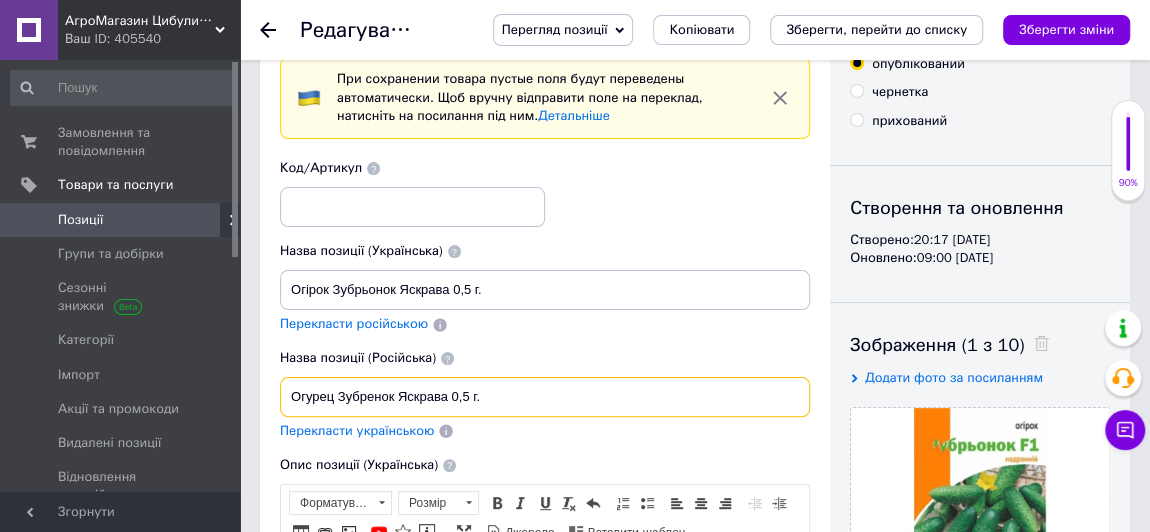 click on "Огурец Зубренок Яскрава 0,5 г." at bounding box center [545, 397] 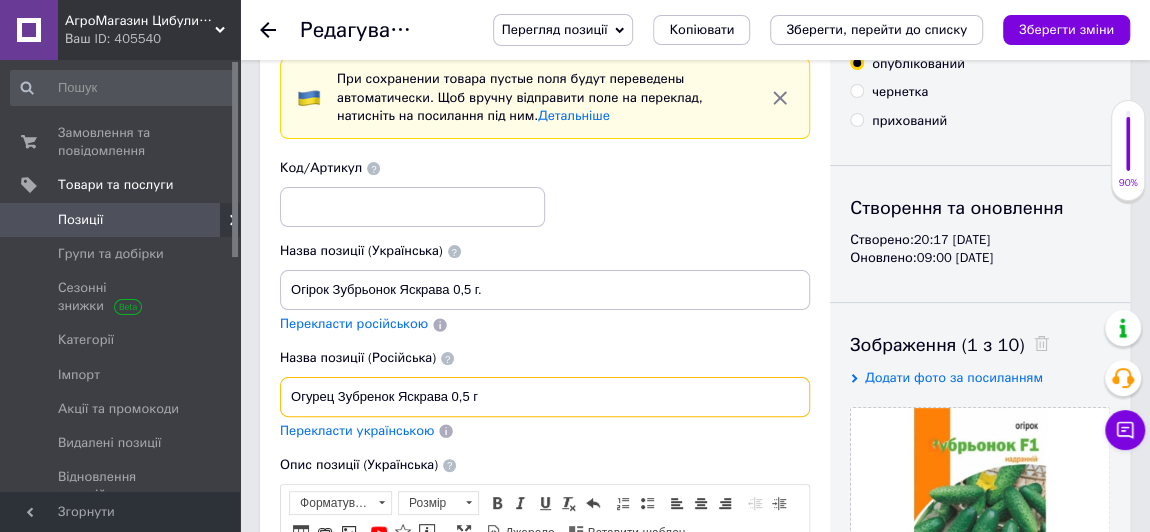 drag, startPoint x: 463, startPoint y: 394, endPoint x: 544, endPoint y: 360, distance: 87.84646 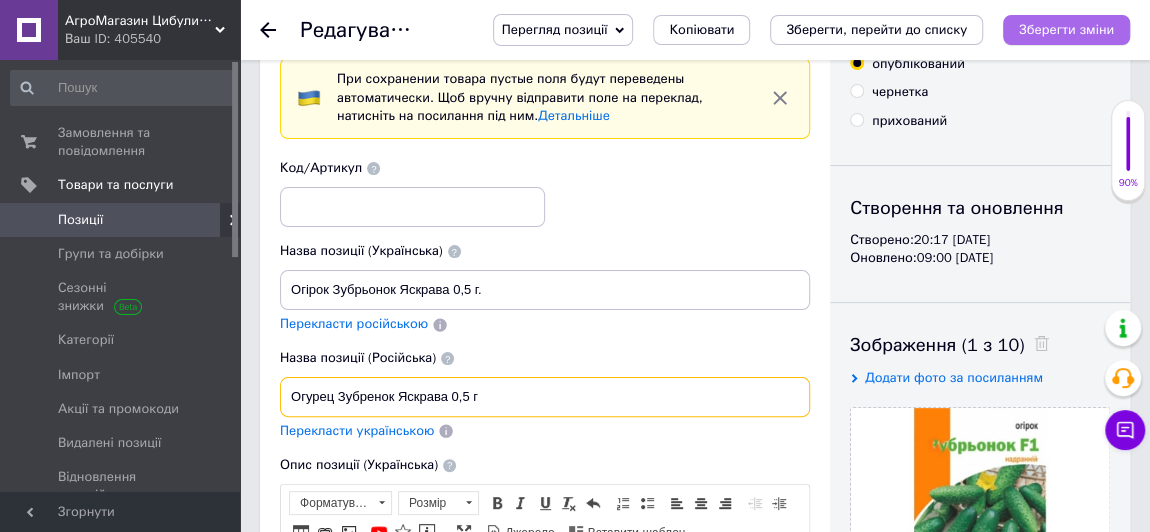 type on "Огурец Зубренок Яскрава 0,5 г" 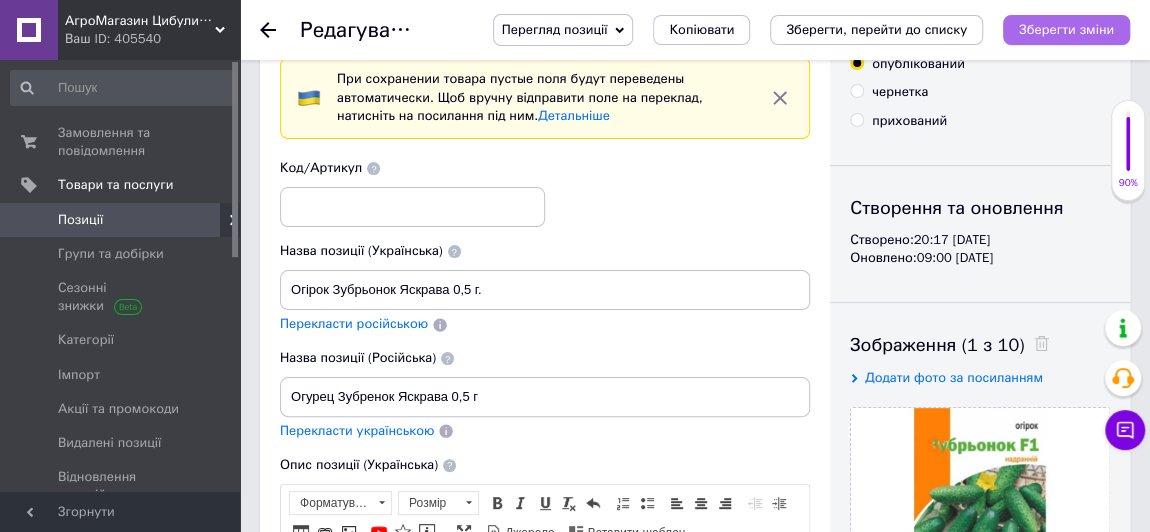 click on "Зберегти зміни" at bounding box center (1066, 29) 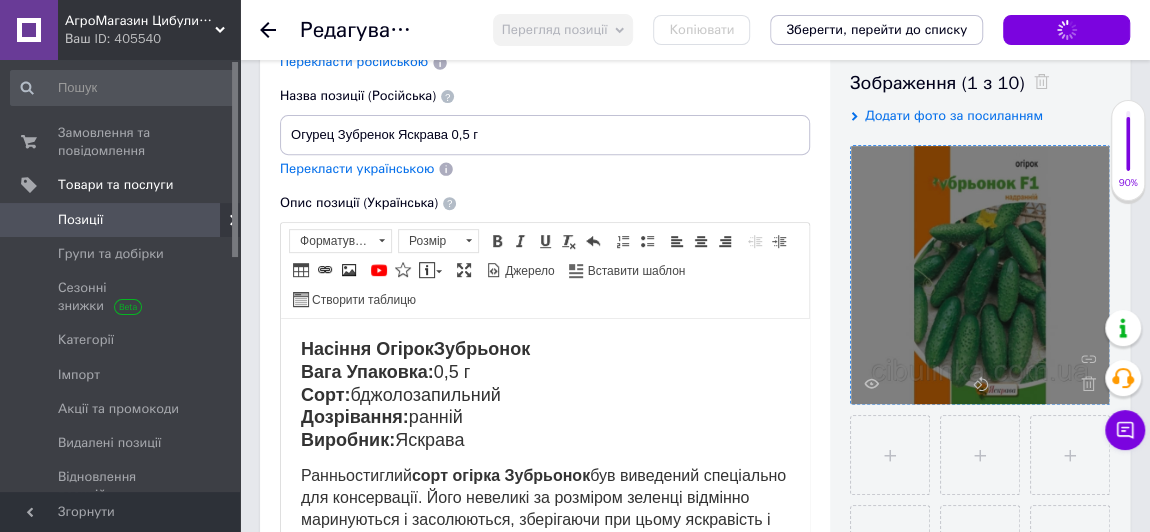 scroll, scrollTop: 363, scrollLeft: 0, axis: vertical 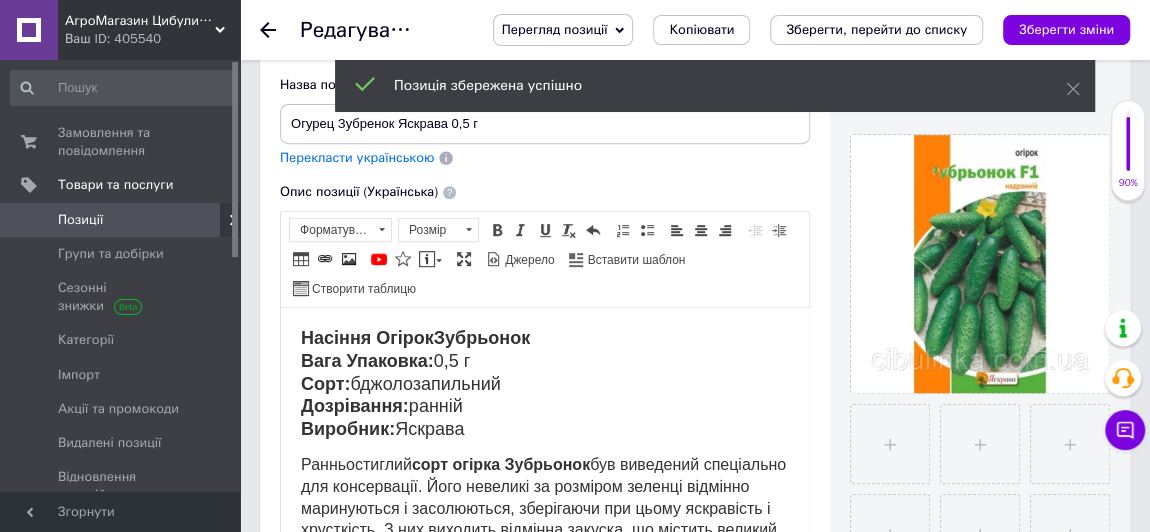 click on "Зберегти, перейти до списку" at bounding box center (876, 30) 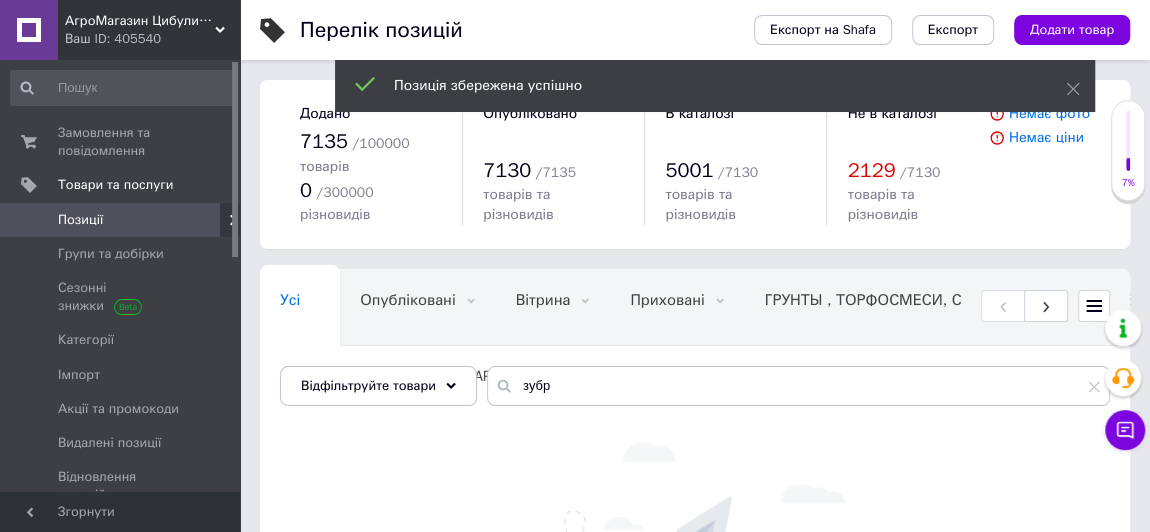 scroll, scrollTop: 112, scrollLeft: 0, axis: vertical 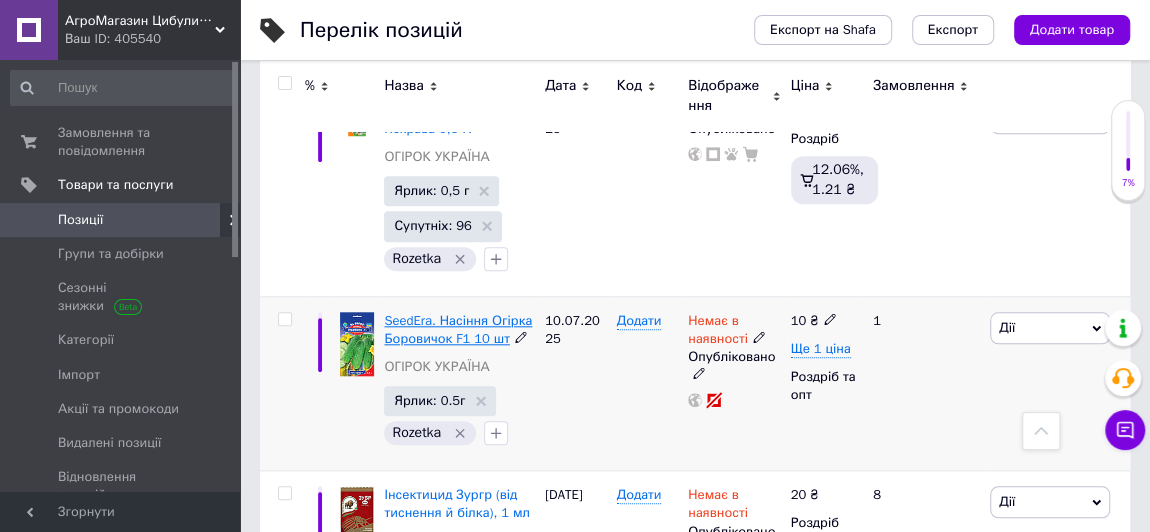 click on "SeedEra. Насіння Огірка Боровичок F1 10 шт" at bounding box center (458, 329) 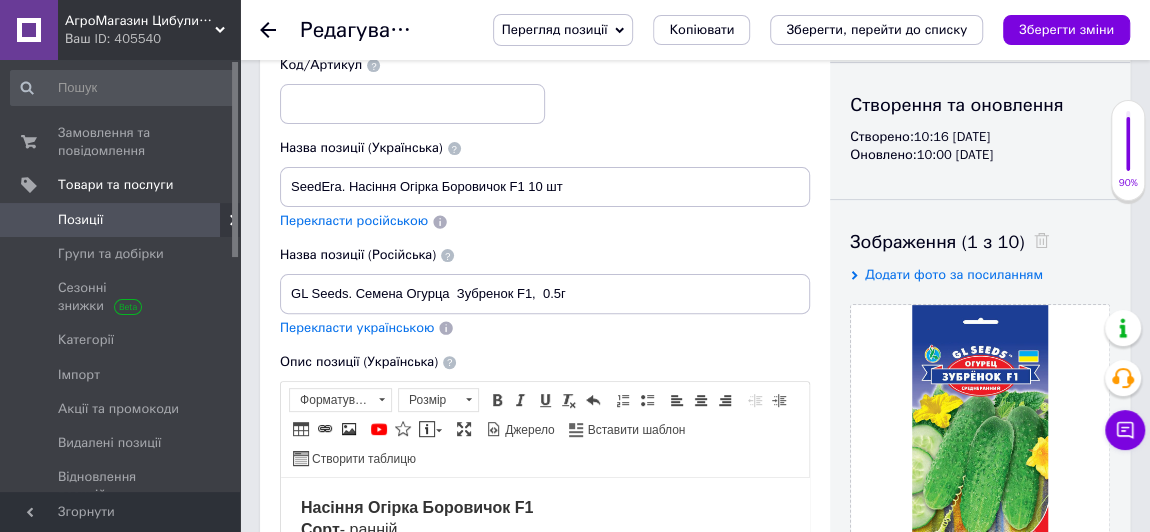 scroll, scrollTop: 272, scrollLeft: 0, axis: vertical 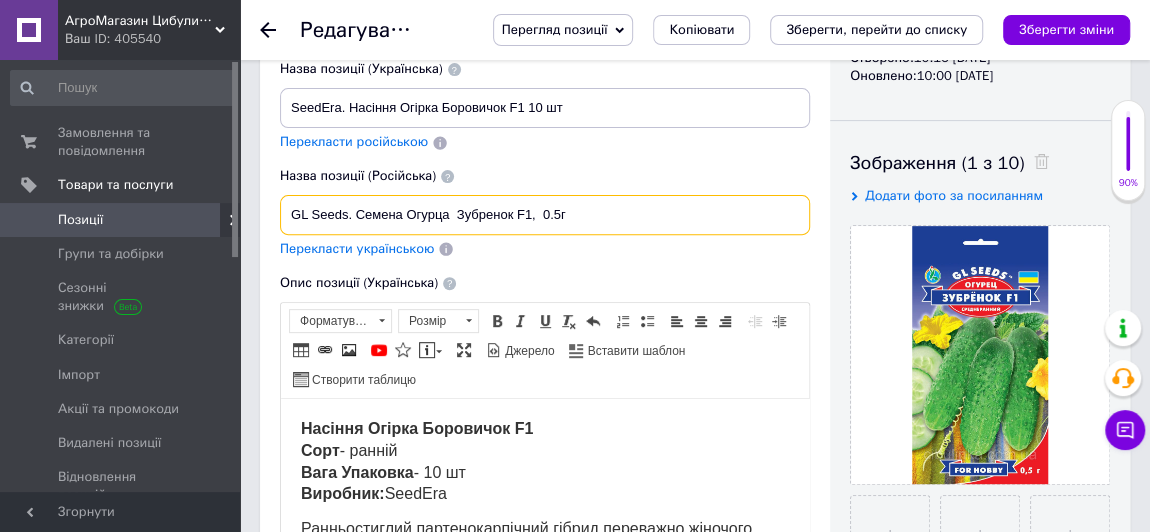 drag, startPoint x: 355, startPoint y: 205, endPoint x: 278, endPoint y: 200, distance: 77.16217 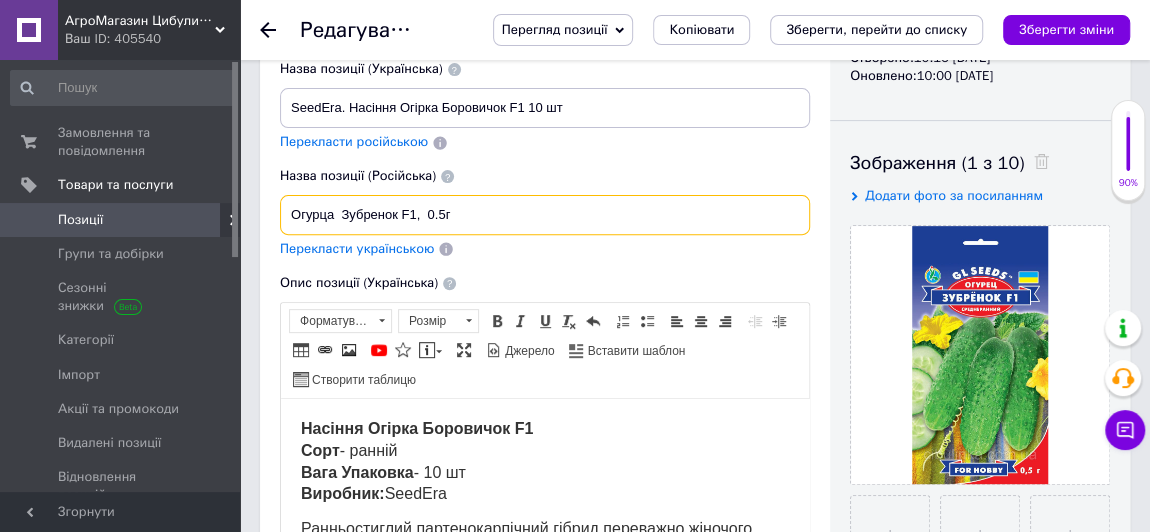 drag, startPoint x: 340, startPoint y: 212, endPoint x: 249, endPoint y: 220, distance: 91.350975 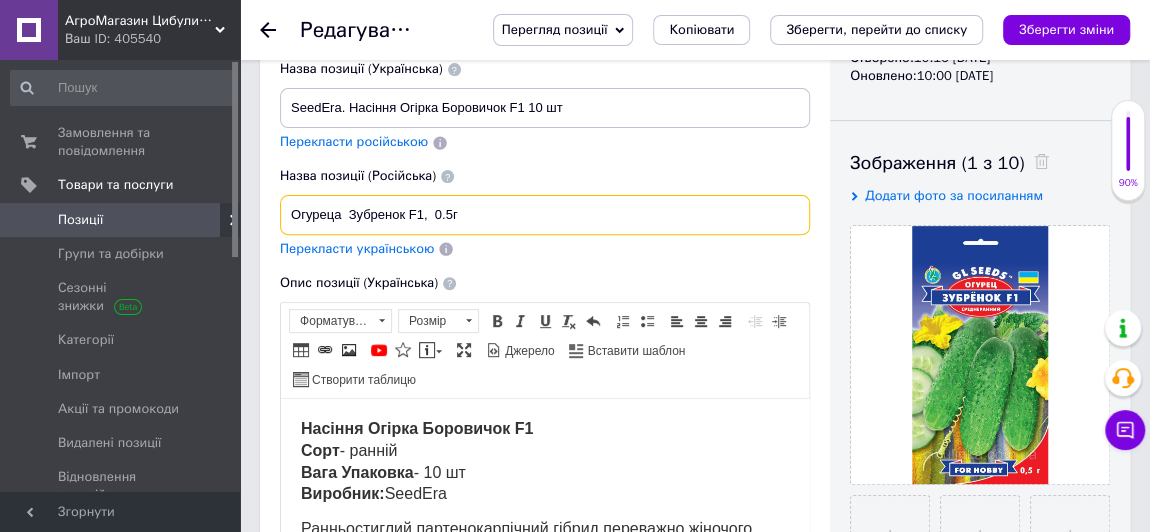 click on "Огуреца  Зубренок F1,  0.5г" at bounding box center [545, 215] 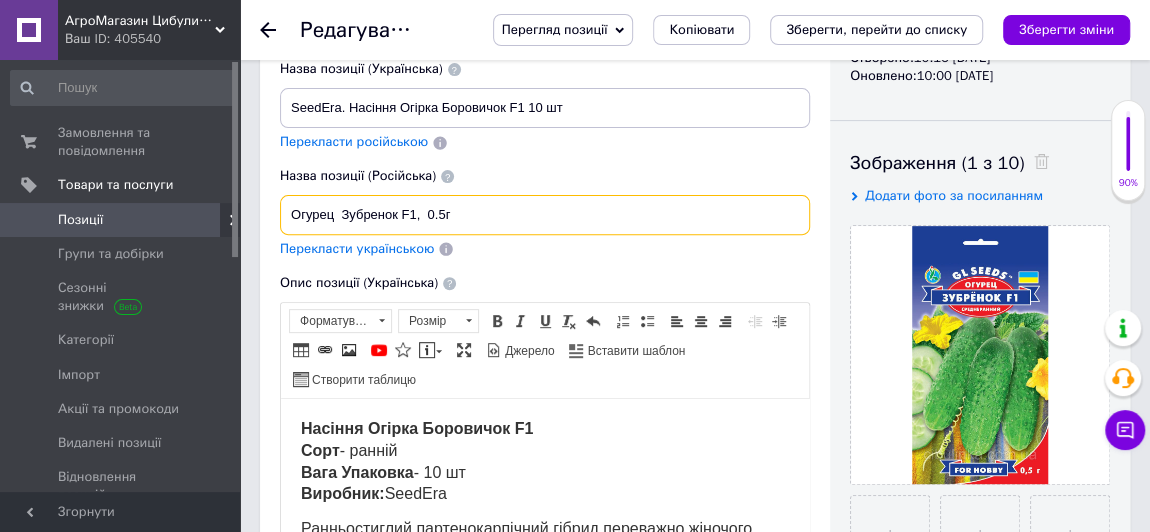 drag, startPoint x: 421, startPoint y: 216, endPoint x: 427, endPoint y: 205, distance: 12.529964 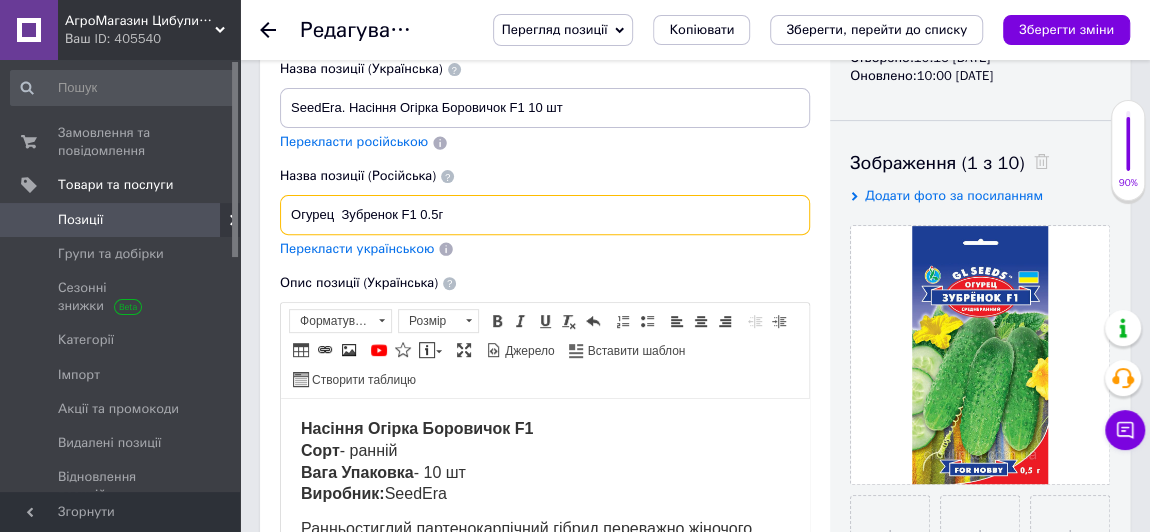 scroll, scrollTop: 181, scrollLeft: 0, axis: vertical 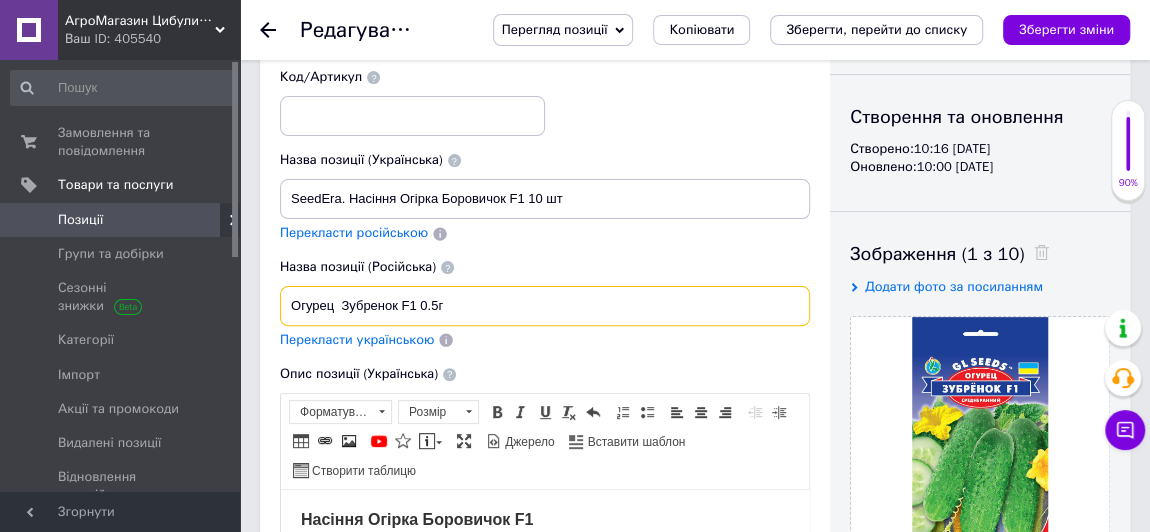 type on "Огурец  Зубренок F1 0.5г" 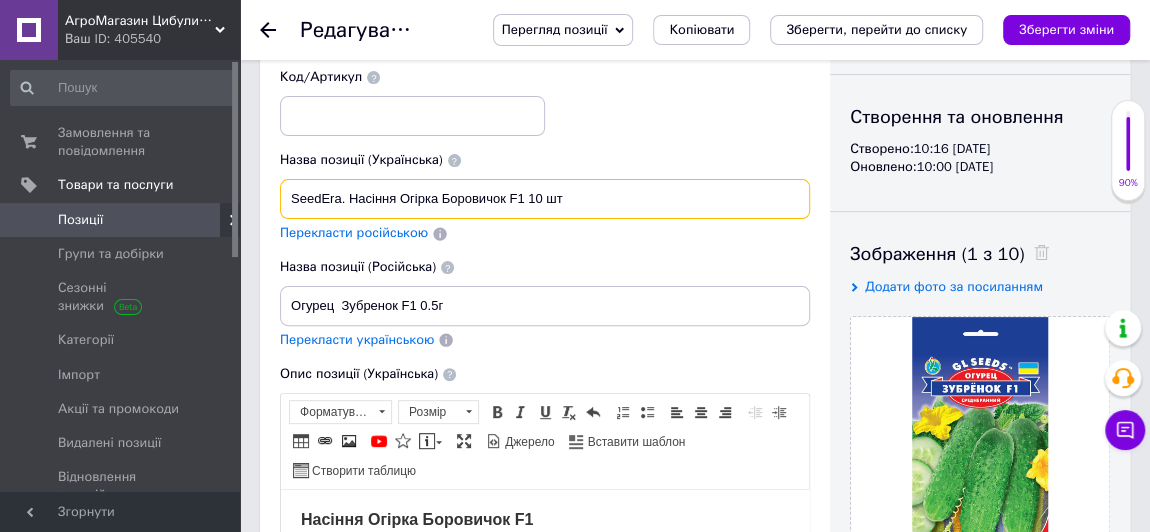 drag, startPoint x: 397, startPoint y: 191, endPoint x: 275, endPoint y: 196, distance: 122.10242 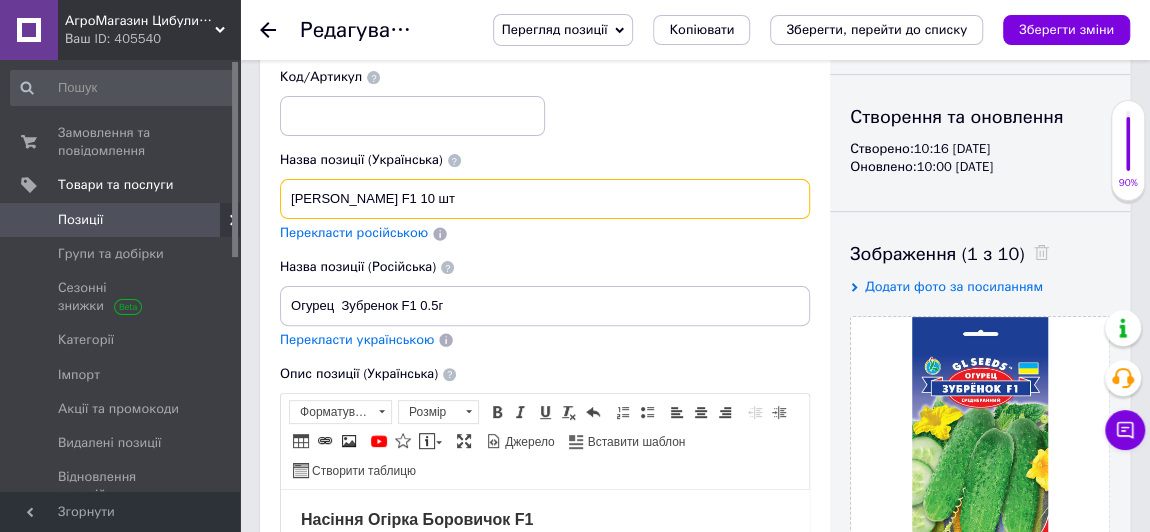 click on "[PERSON_NAME] F1 10 шт" at bounding box center [545, 199] 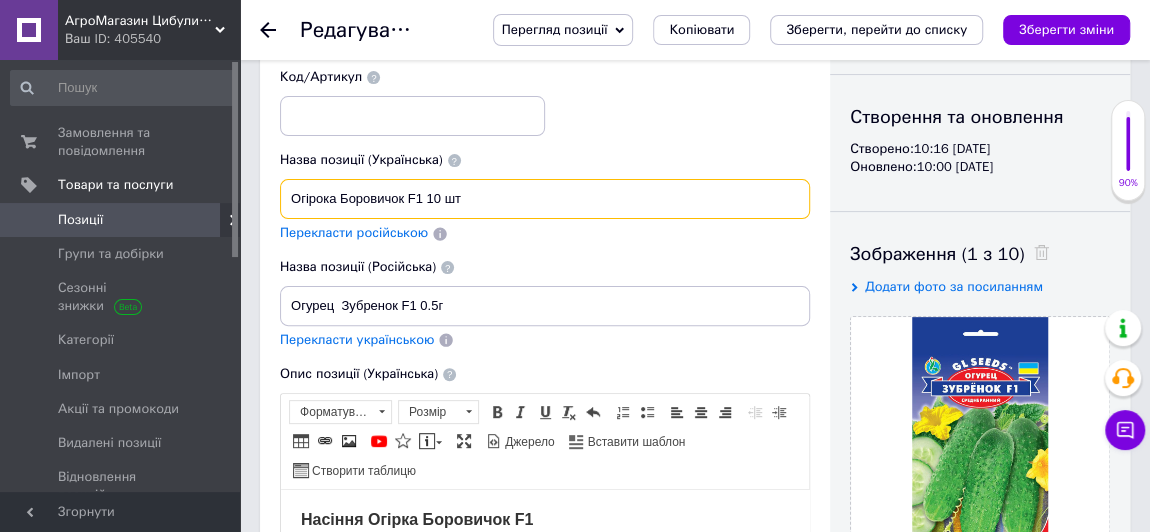 drag, startPoint x: 339, startPoint y: 199, endPoint x: 387, endPoint y: 162, distance: 60.60528 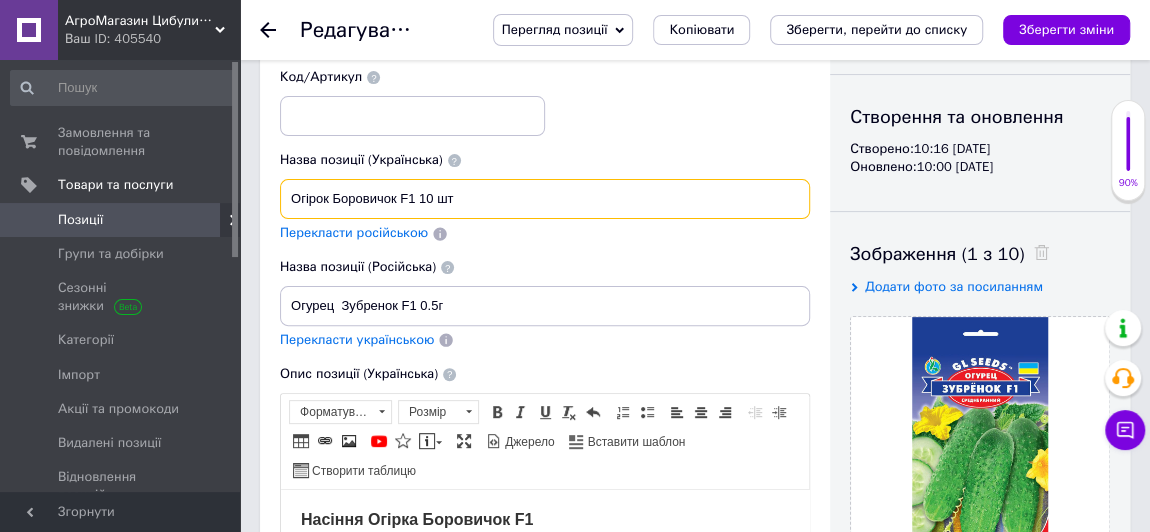type on "Огірок Боровичок F1 10 шт" 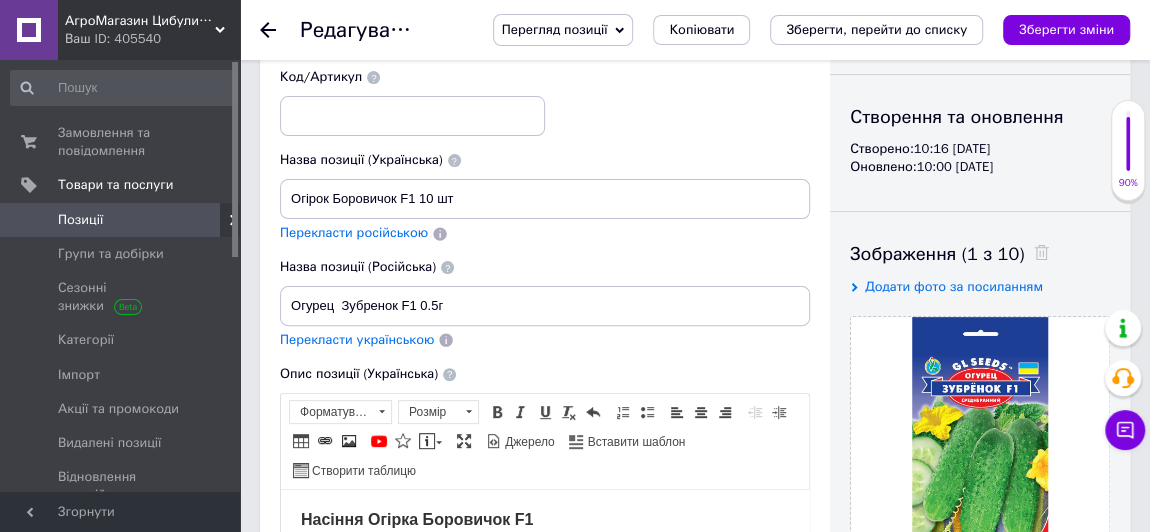 drag, startPoint x: 586, startPoint y: 151, endPoint x: 572, endPoint y: 146, distance: 14.866069 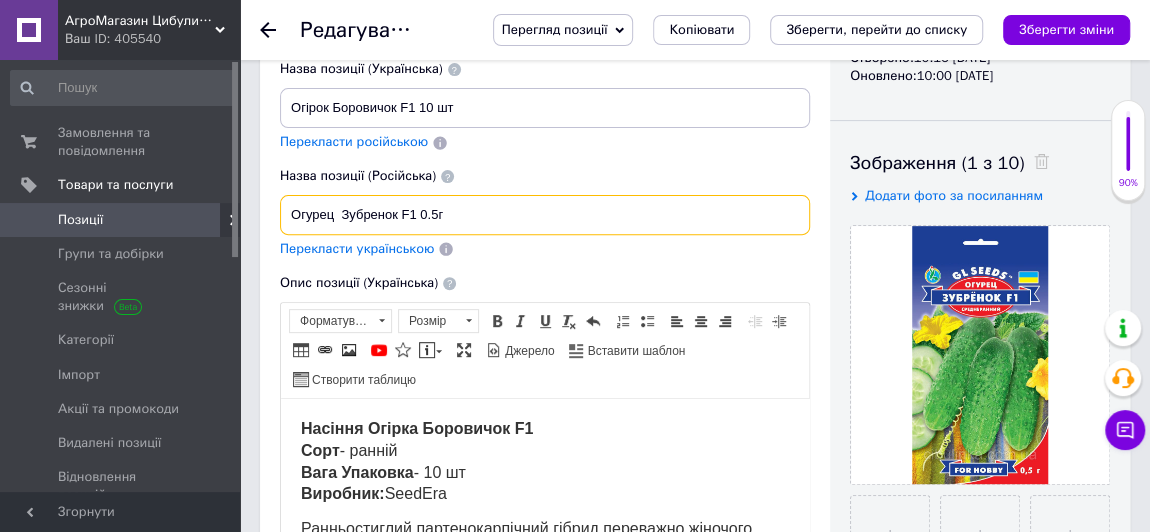 click on "Огурец  Зубренок F1 0.5г" at bounding box center [545, 215] 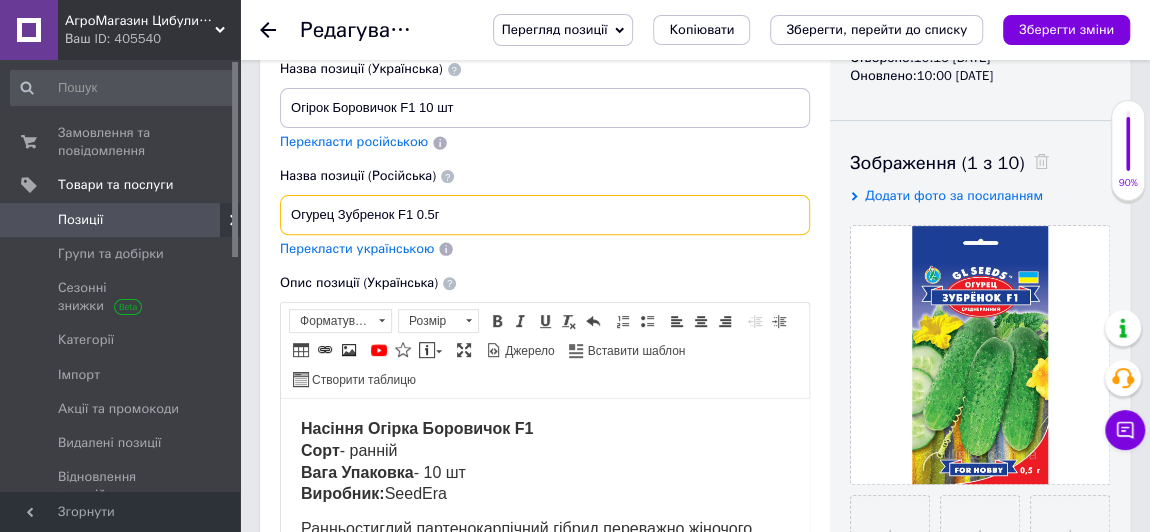 type on "Огурец Зубренок F1 0.5г" 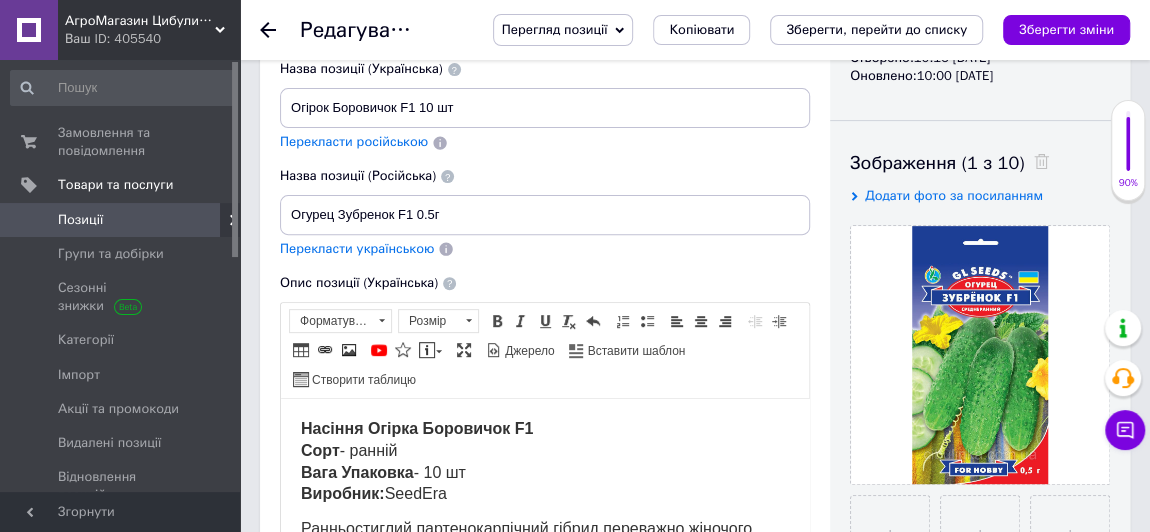 click on "Назва позиції (Російська)" at bounding box center [545, 176] 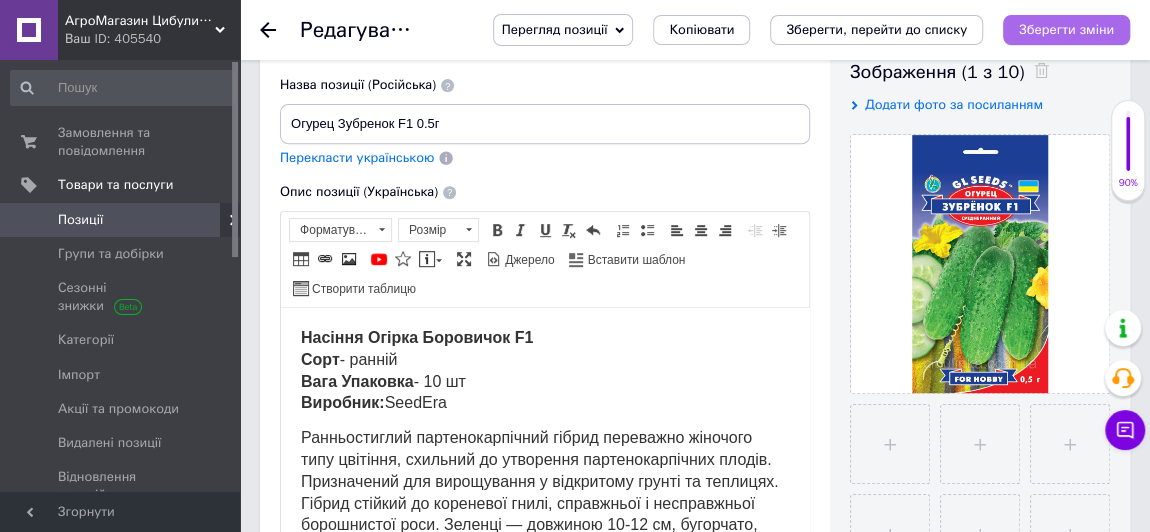 click on "Зберегти зміни" at bounding box center [1066, 29] 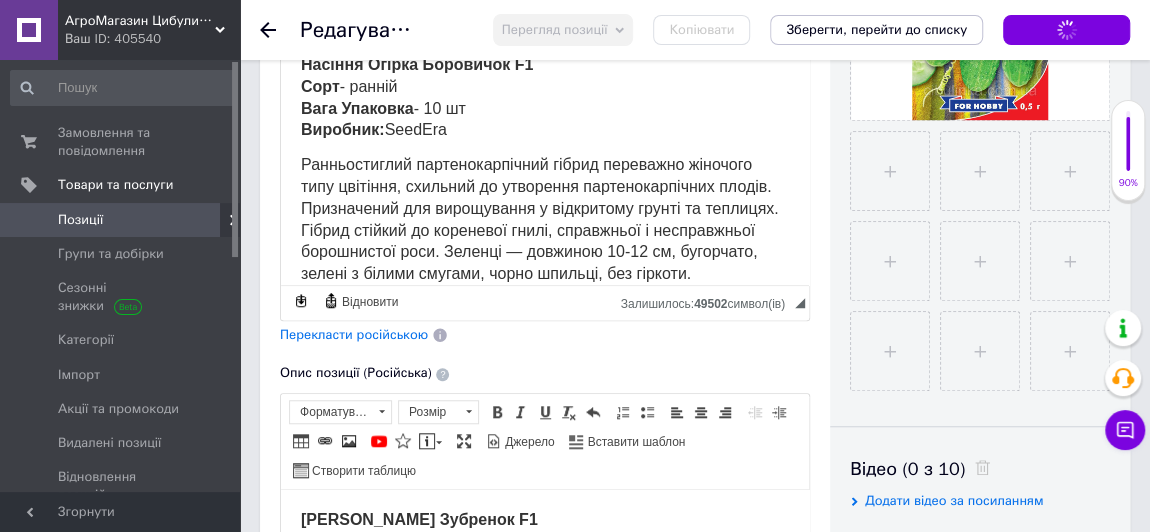 scroll, scrollTop: 272, scrollLeft: 0, axis: vertical 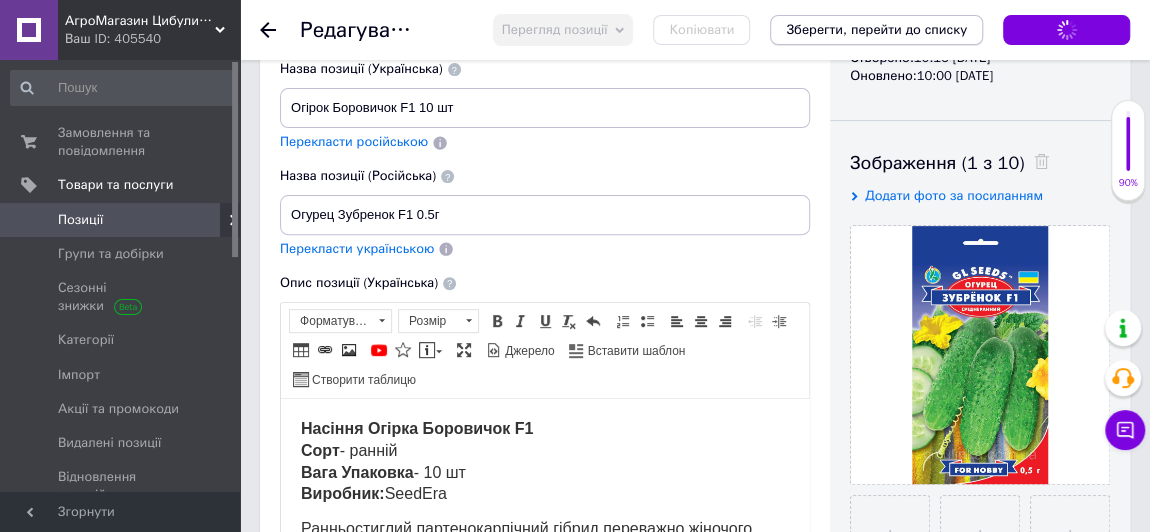 type on "Огірок Боровичок F1 10 шт" 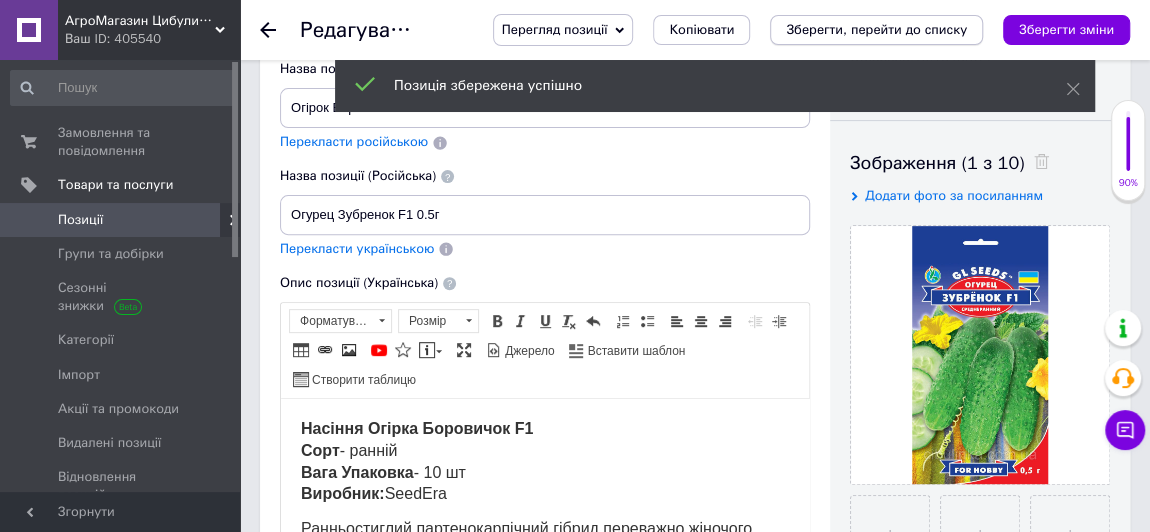 click on "Зберегти, перейти до списку" at bounding box center [876, 29] 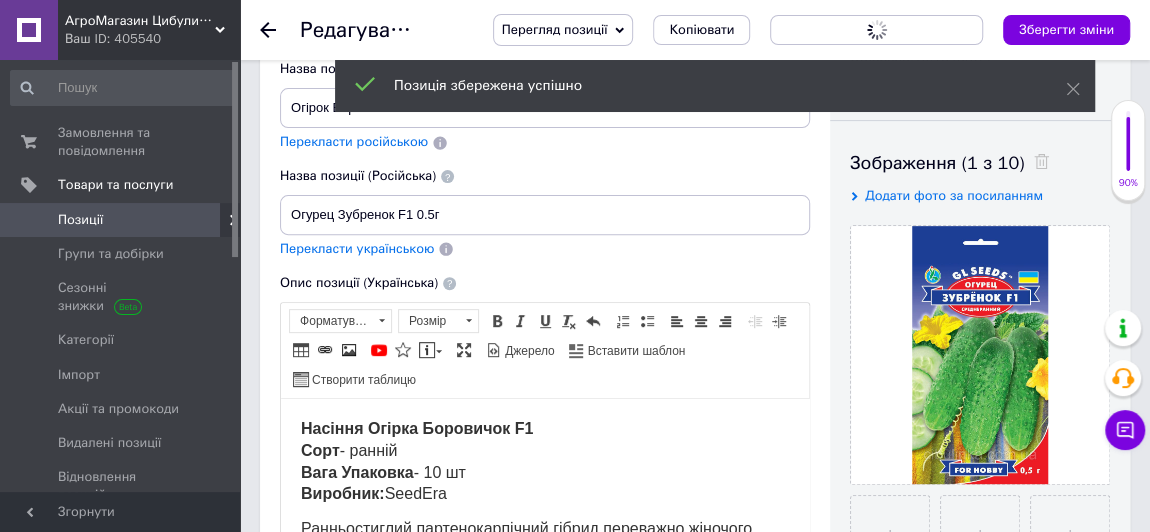 scroll, scrollTop: 0, scrollLeft: 0, axis: both 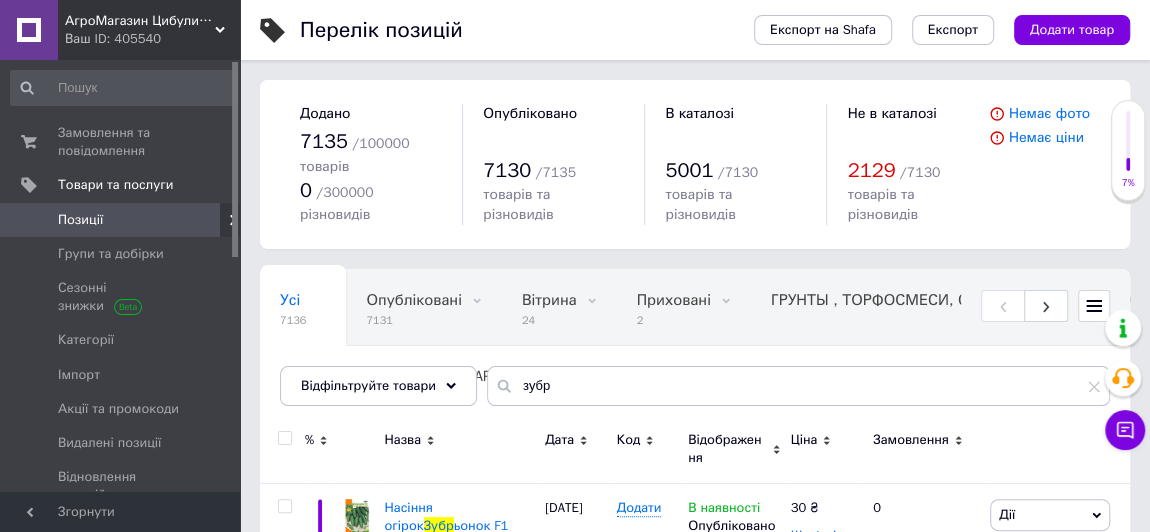 click on "Перелік позицій" at bounding box center [507, 30] 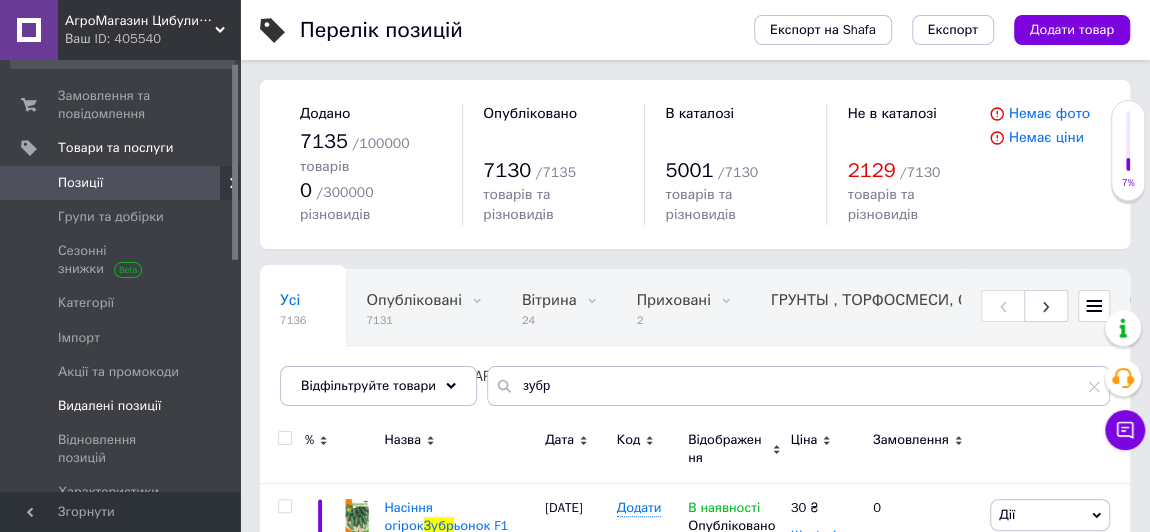 scroll, scrollTop: 90, scrollLeft: 0, axis: vertical 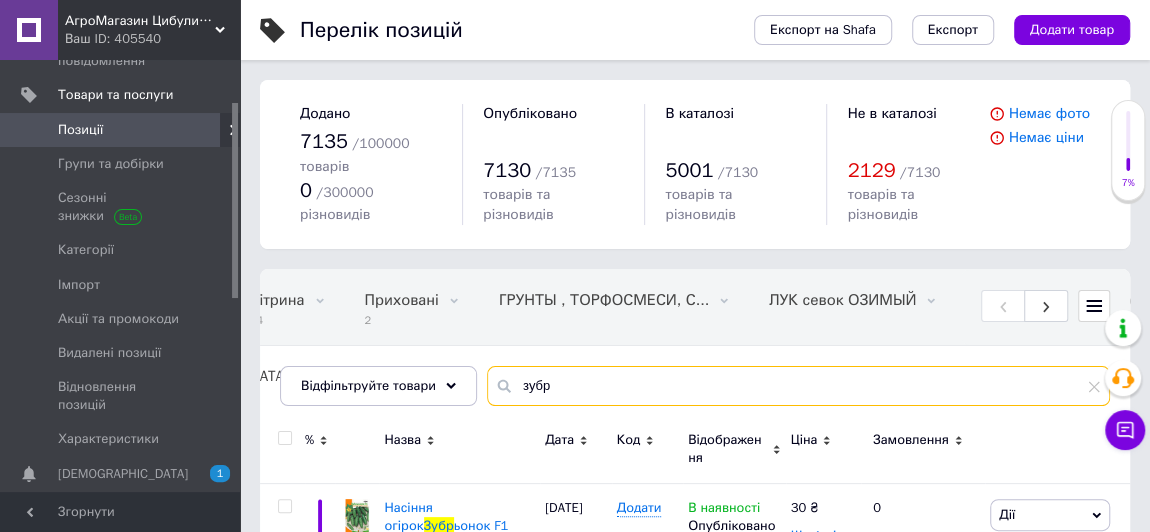 click on "зубр" at bounding box center (798, 386) 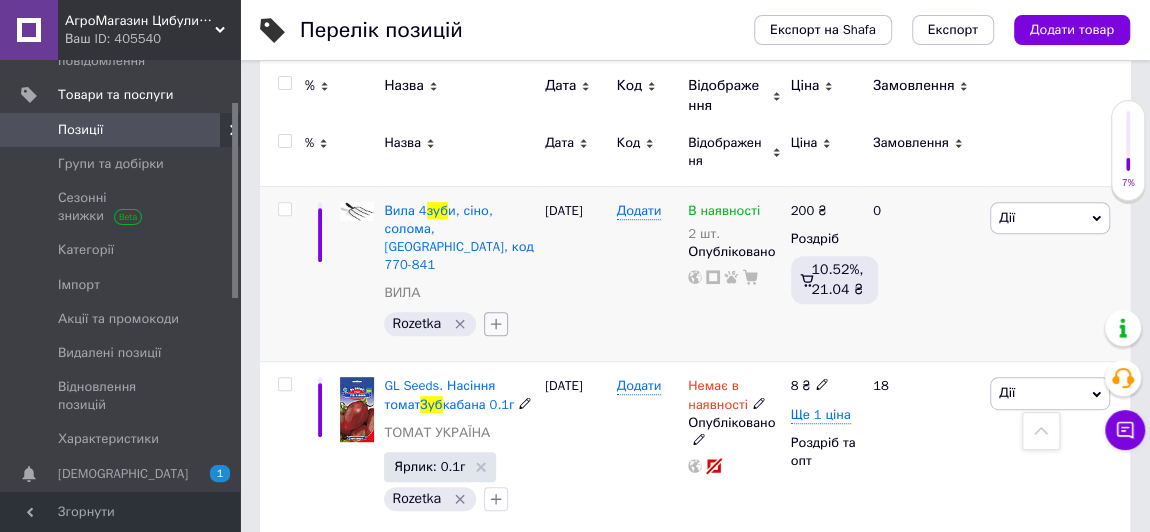 scroll, scrollTop: 272, scrollLeft: 0, axis: vertical 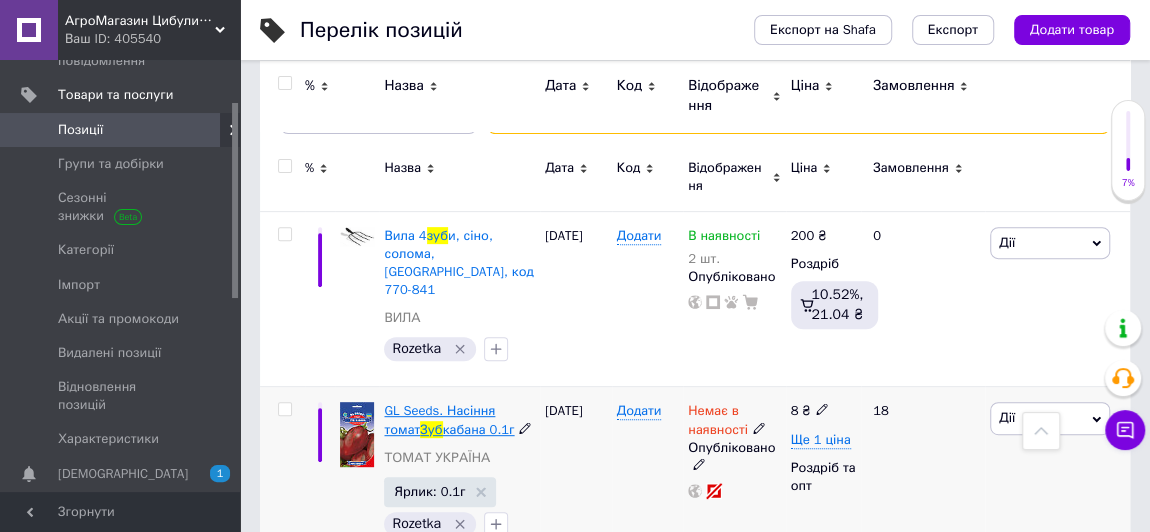 type on "зуб" 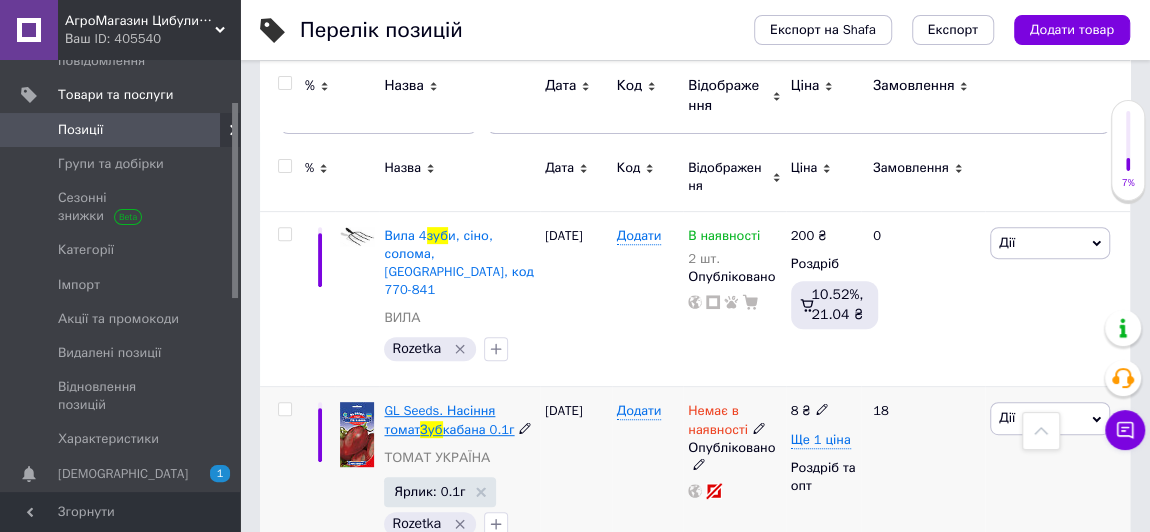 click on "GL Seeds. Насіння томат" at bounding box center [439, 419] 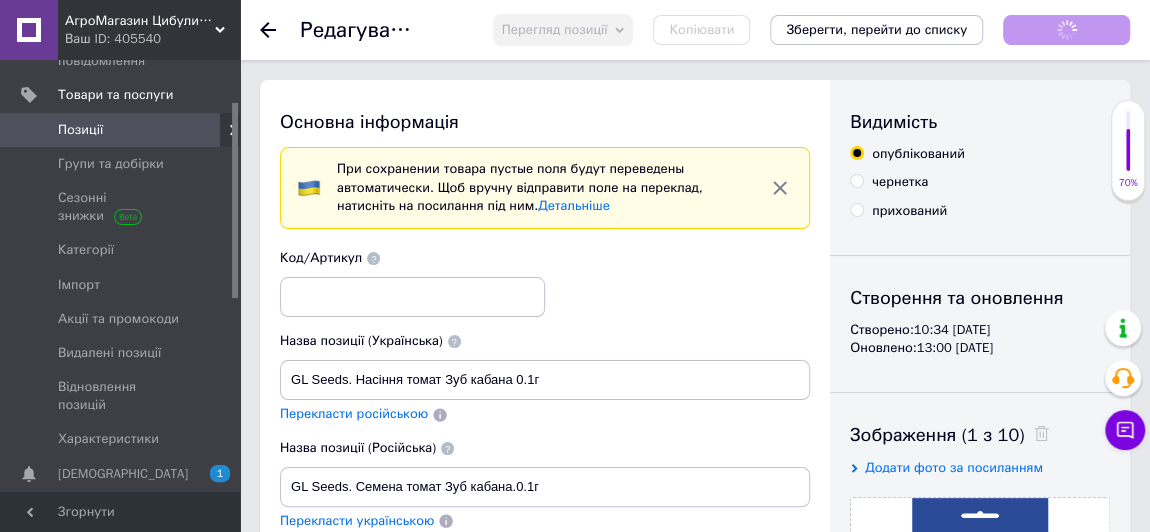 scroll, scrollTop: 0, scrollLeft: 0, axis: both 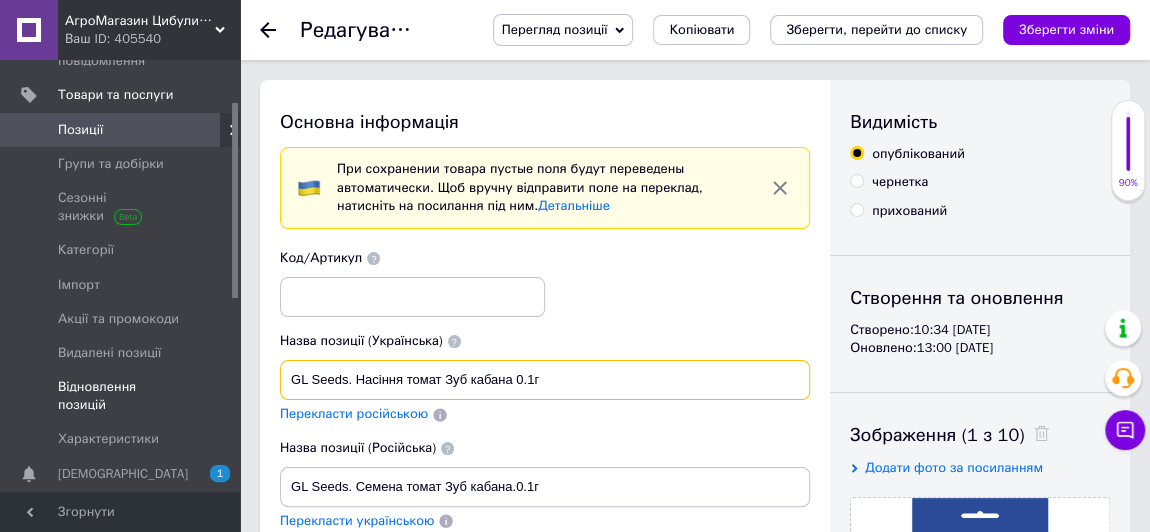drag, startPoint x: 411, startPoint y: 376, endPoint x: 204, endPoint y: 374, distance: 207.00966 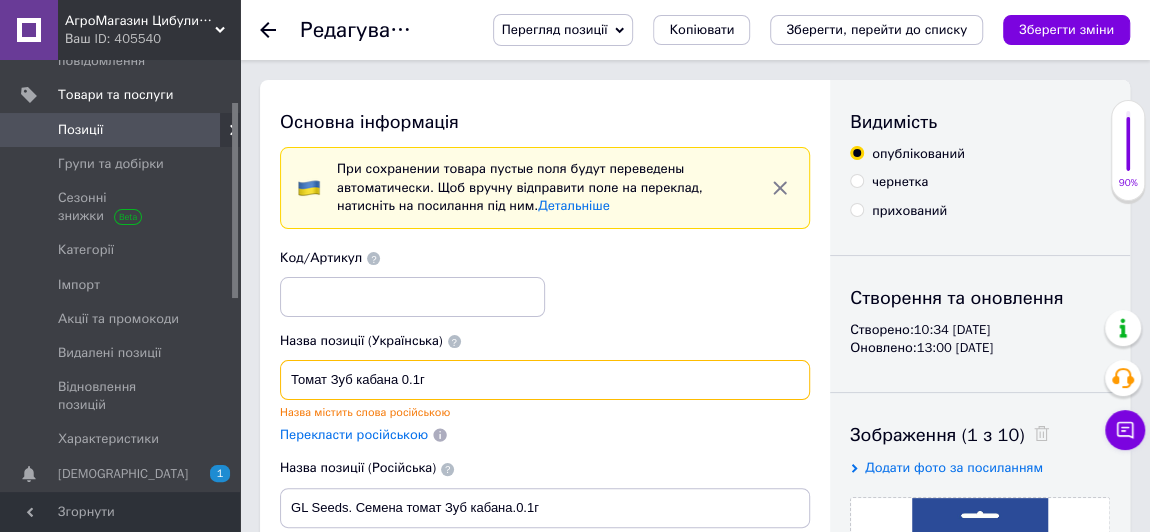 scroll, scrollTop: 90, scrollLeft: 0, axis: vertical 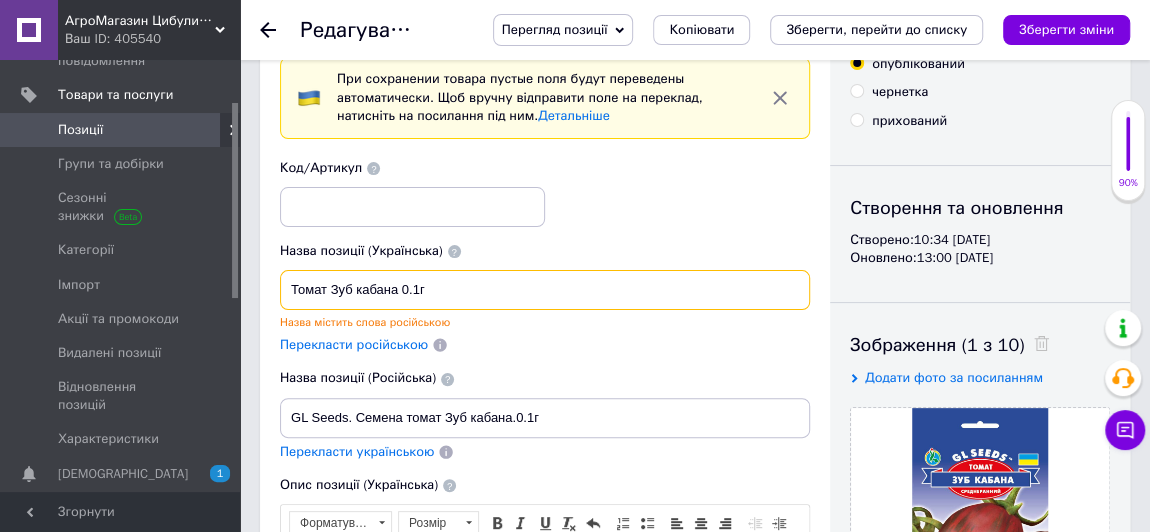 type on "Томат Зуб кабана 0.1г" 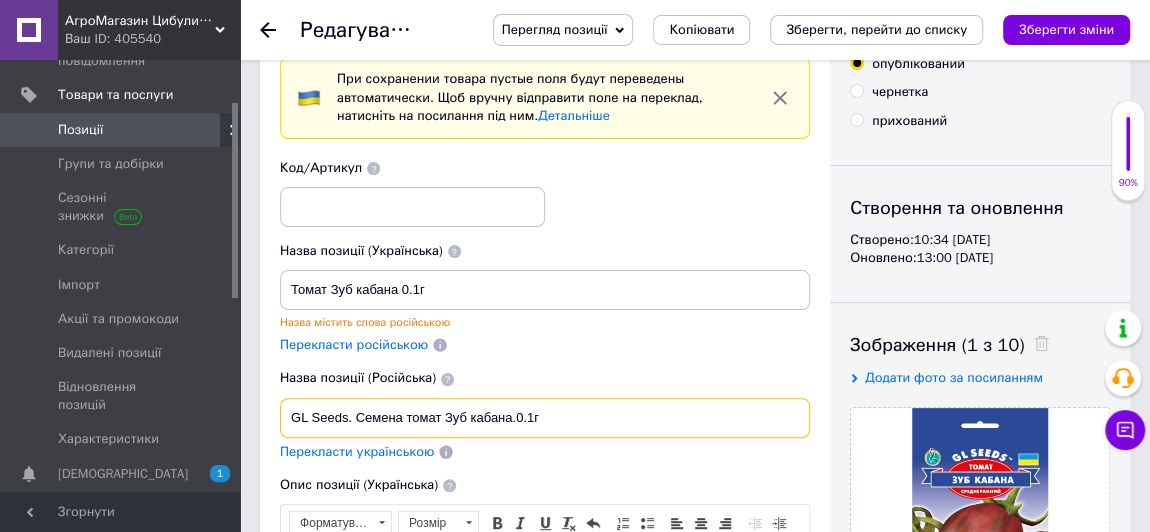 drag, startPoint x: 409, startPoint y: 416, endPoint x: 267, endPoint y: 408, distance: 142.22517 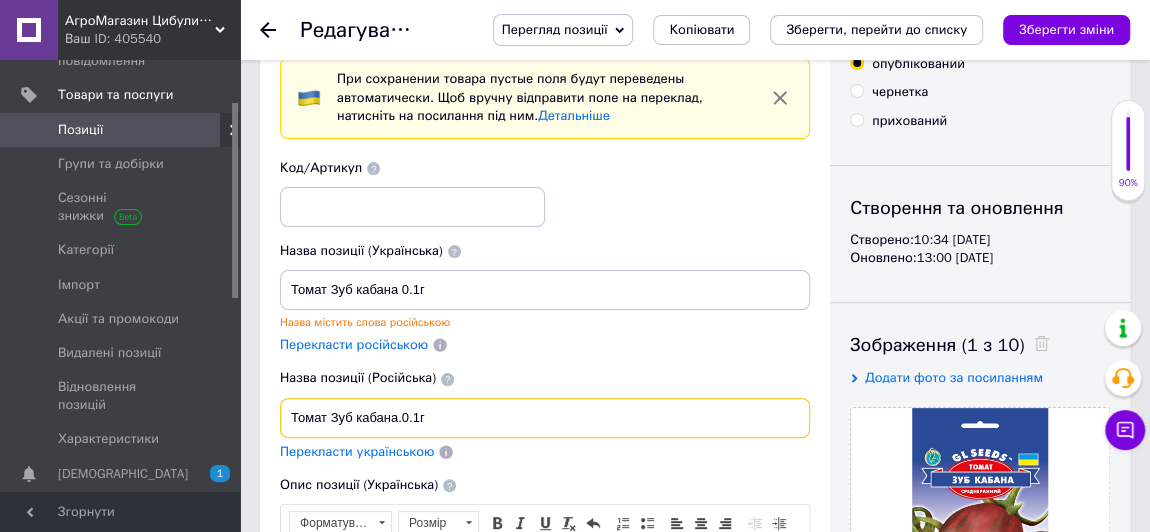drag, startPoint x: 400, startPoint y: 414, endPoint x: 453, endPoint y: 382, distance: 61.91123 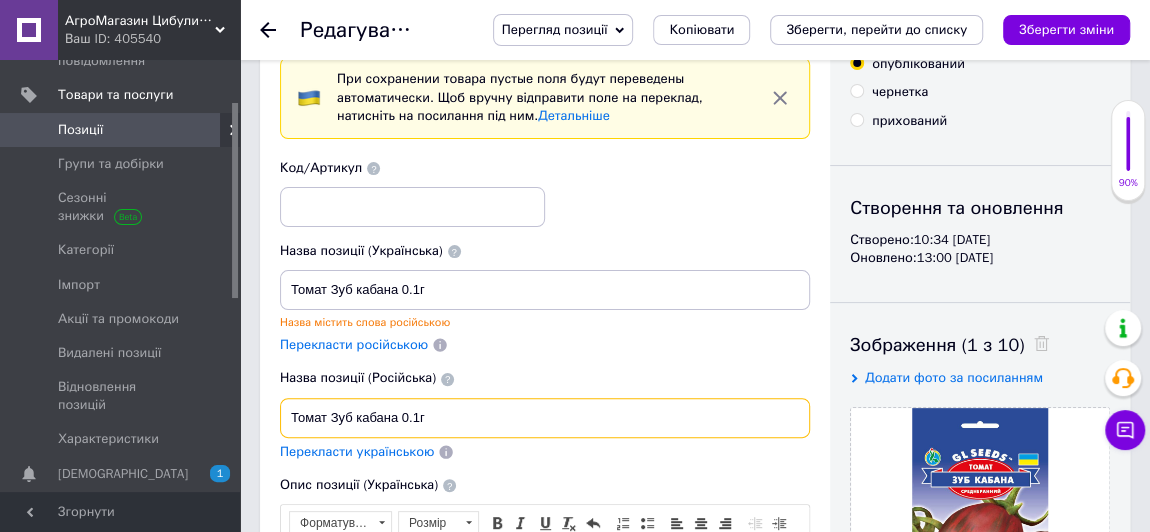 click on "Томат Зуб кабана 0.1г" at bounding box center (545, 418) 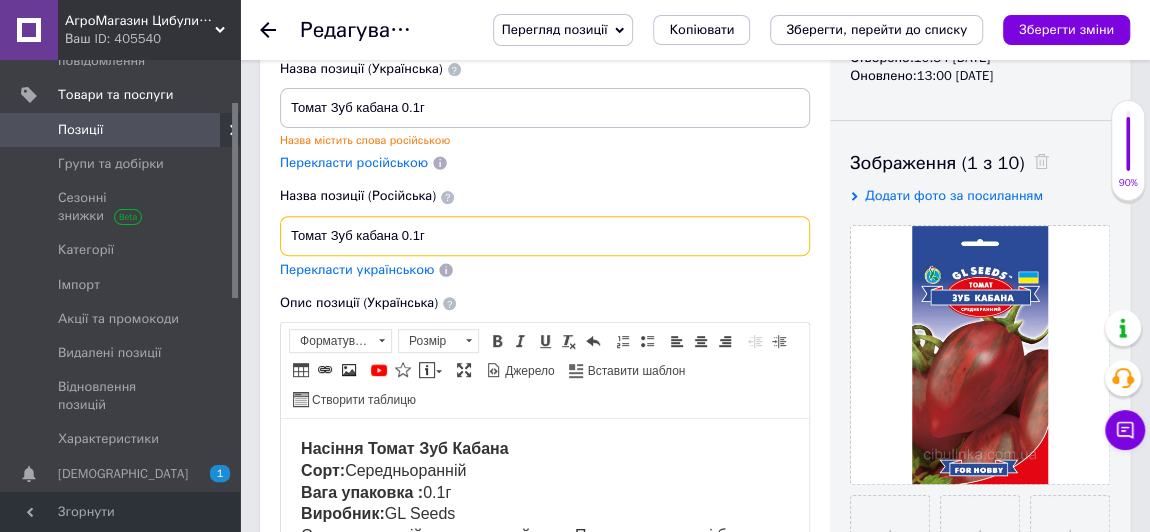 scroll, scrollTop: 363, scrollLeft: 0, axis: vertical 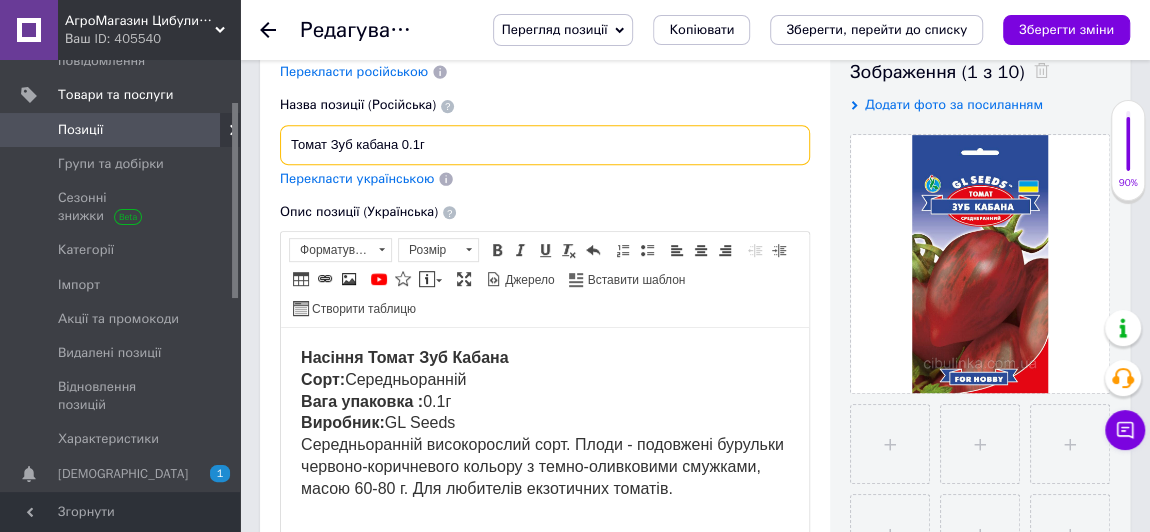 type on "Томат Зуб кабана 0.1г" 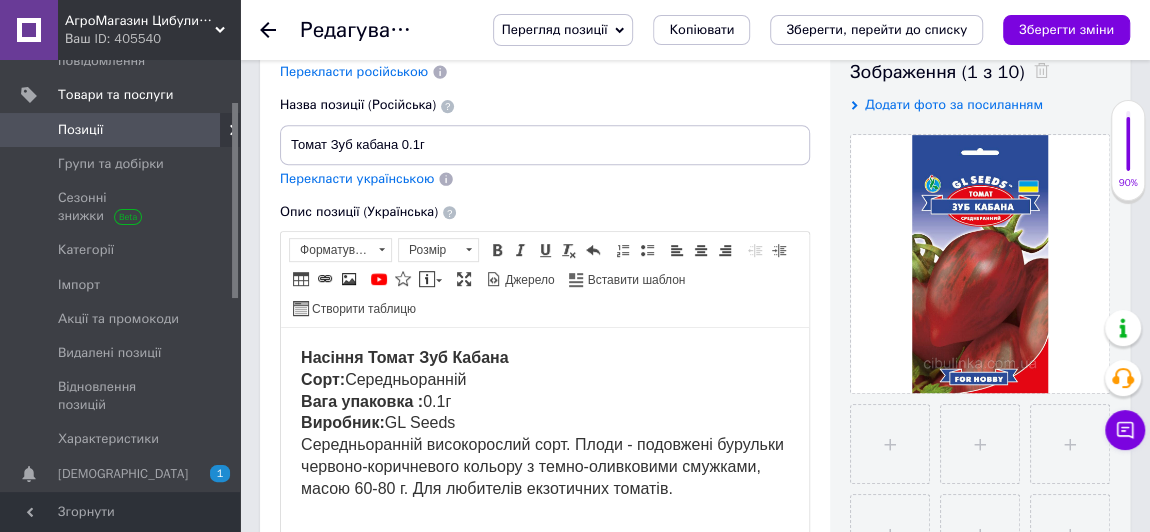 click on "Насіння Томат Зуб Кабана Сорт:  Середньоранній Вага упаковка :  0.1г Виробник:  GL Seeds Середньоранній високорослий сорт. Плоди - подовжені бурульки червоно-коричневого кольору з темно-оливковими смужками, масою 60-80 г. Для любителів екзотичних томатів." at bounding box center (542, 423) 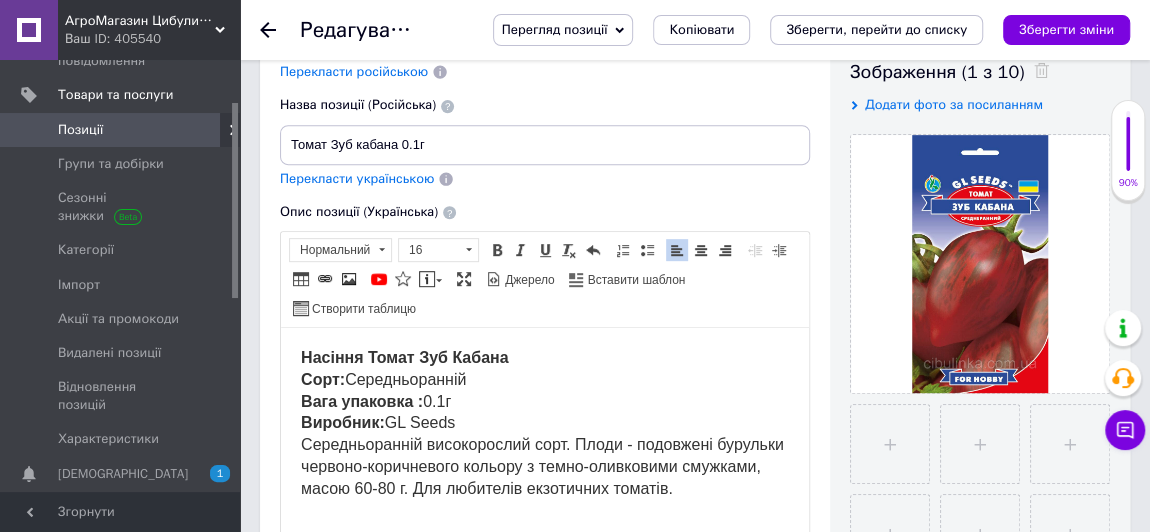 drag, startPoint x: 446, startPoint y: 403, endPoint x: 482, endPoint y: 379, distance: 43.266617 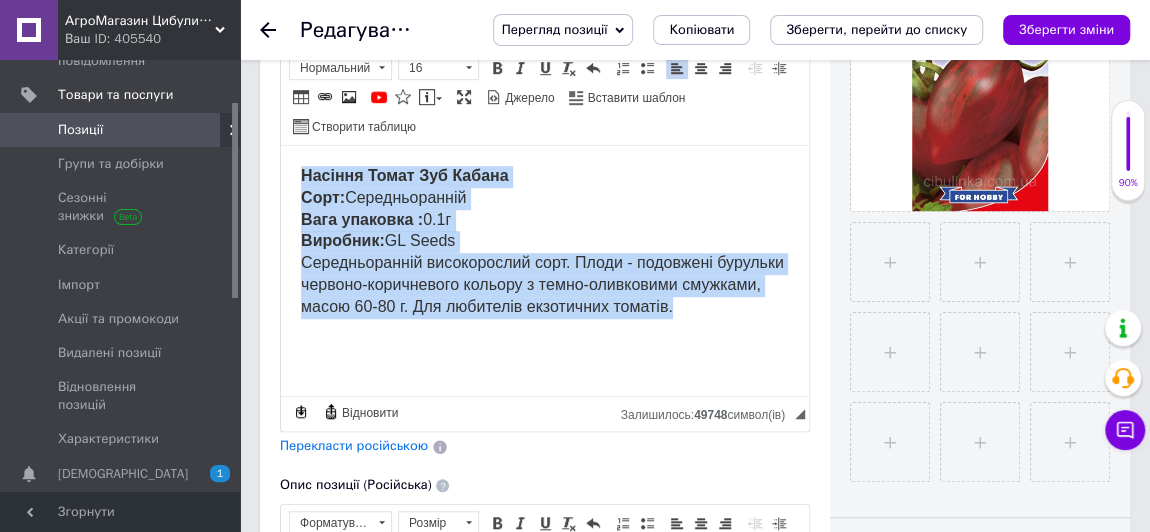 drag, startPoint x: 695, startPoint y: 317, endPoint x: 182, endPoint y: 181, distance: 530.7212 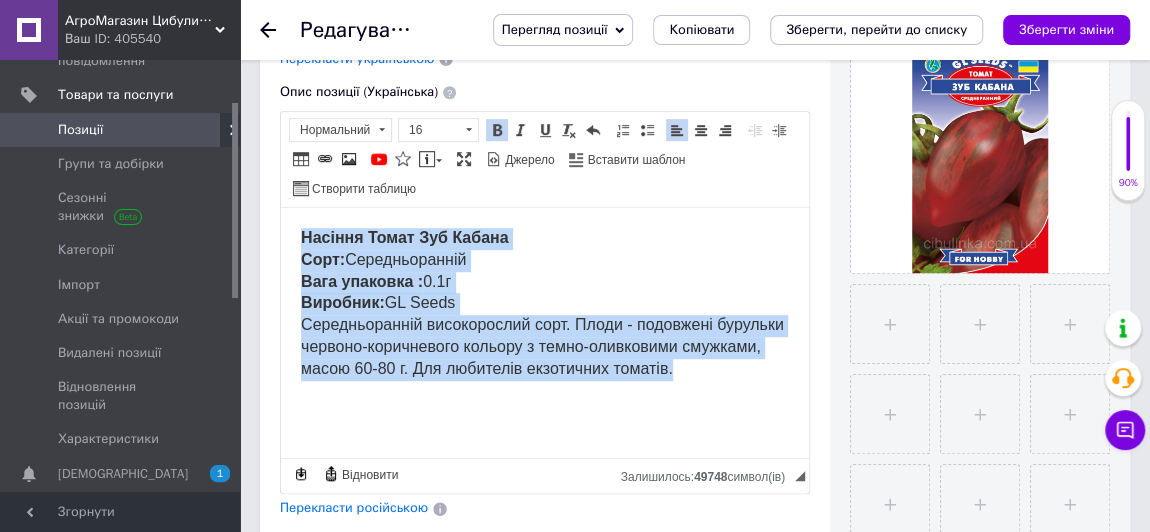 scroll, scrollTop: 454, scrollLeft: 0, axis: vertical 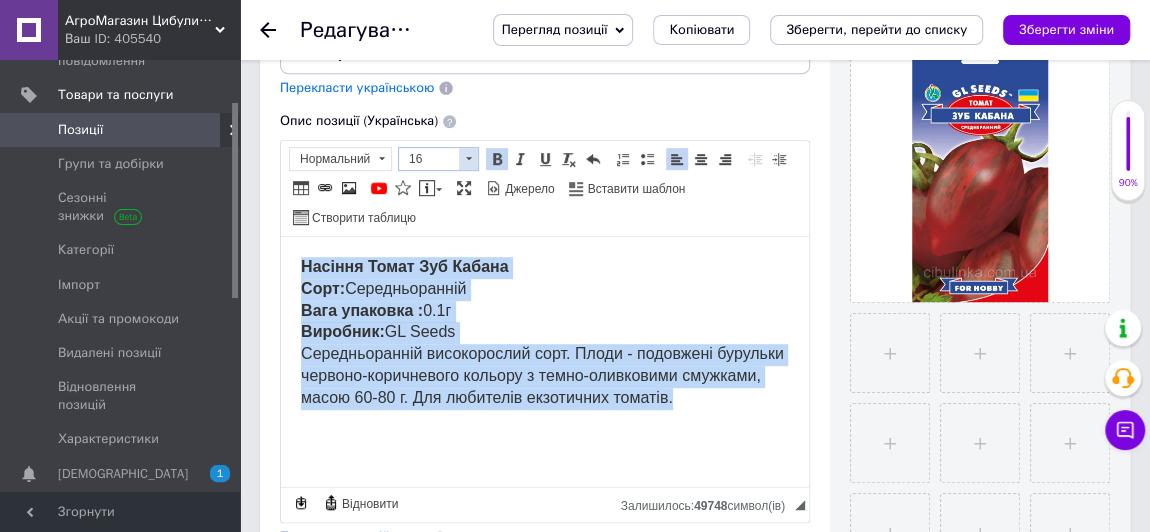 click at bounding box center [469, 158] 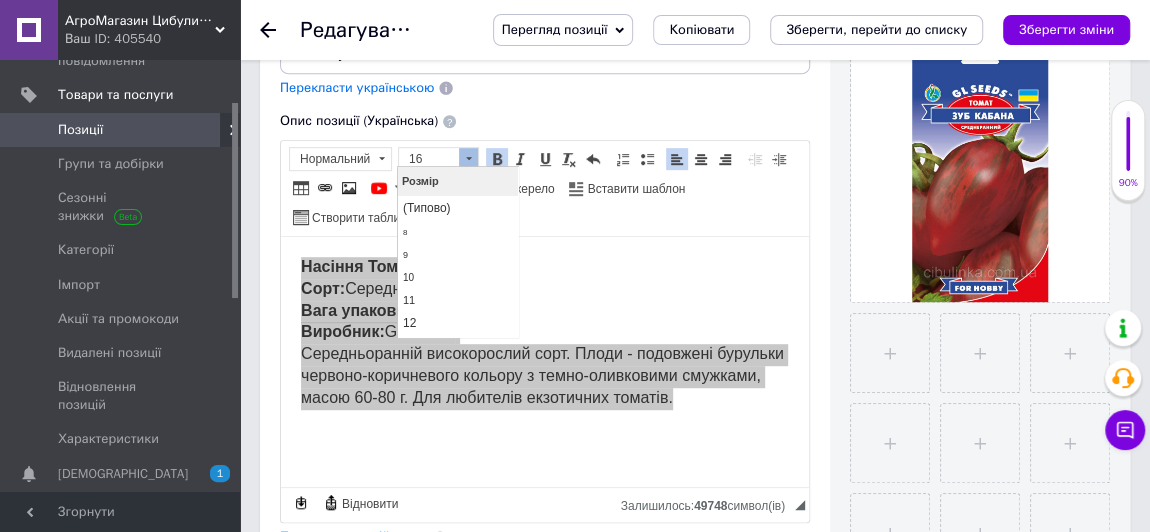 scroll, scrollTop: 121, scrollLeft: 0, axis: vertical 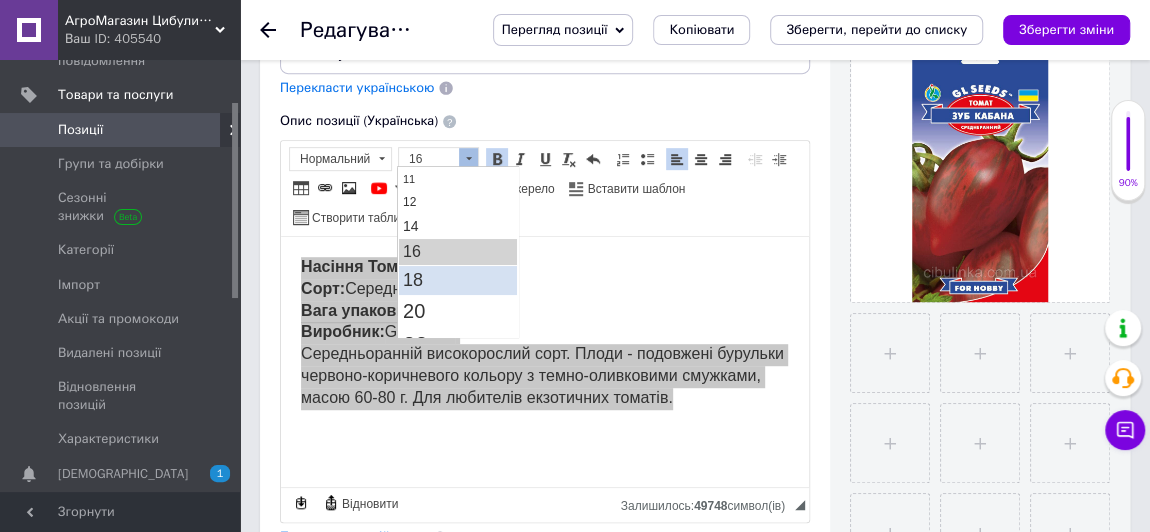 drag, startPoint x: 435, startPoint y: 274, endPoint x: 552, endPoint y: 202, distance: 137.37904 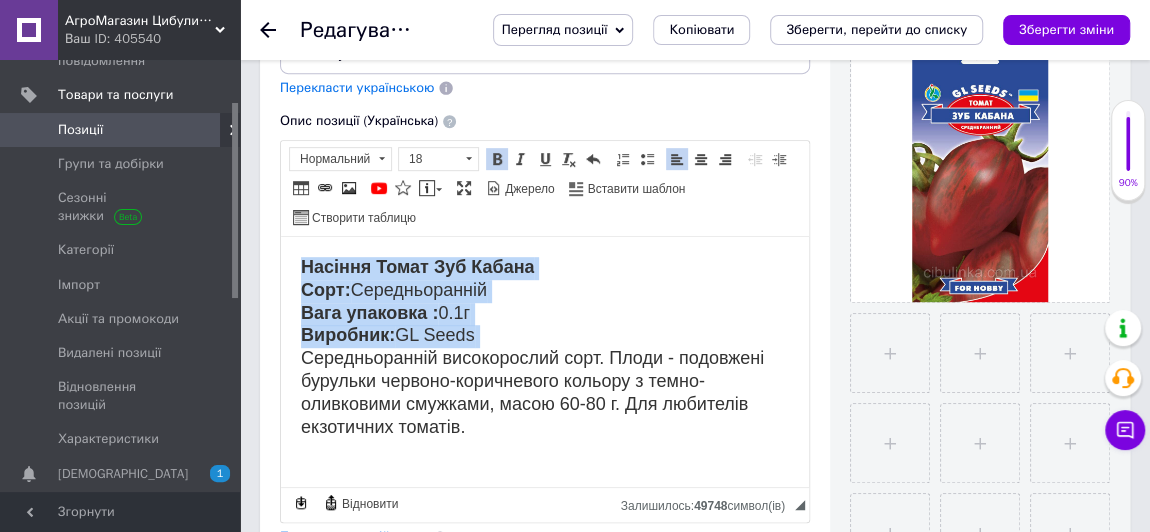scroll, scrollTop: 0, scrollLeft: 0, axis: both 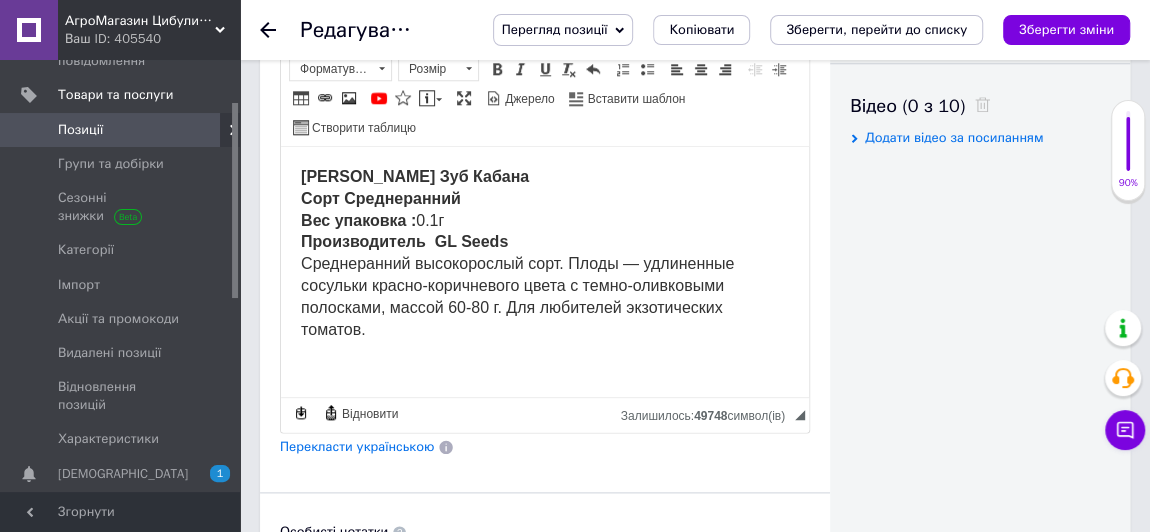 click on "[PERSON_NAME] Зуб Кабана Сорт Среднеранний Вес упаковка :  0.1г Производитель  GL Seeds Среднеранний высокорослый сорт. Плоды — удлиненные сосульки красно-коричневого цвета с темно-оливковыми полосками, массой 60-80 г. Для любителей экзотических томатов." at bounding box center (545, 254) 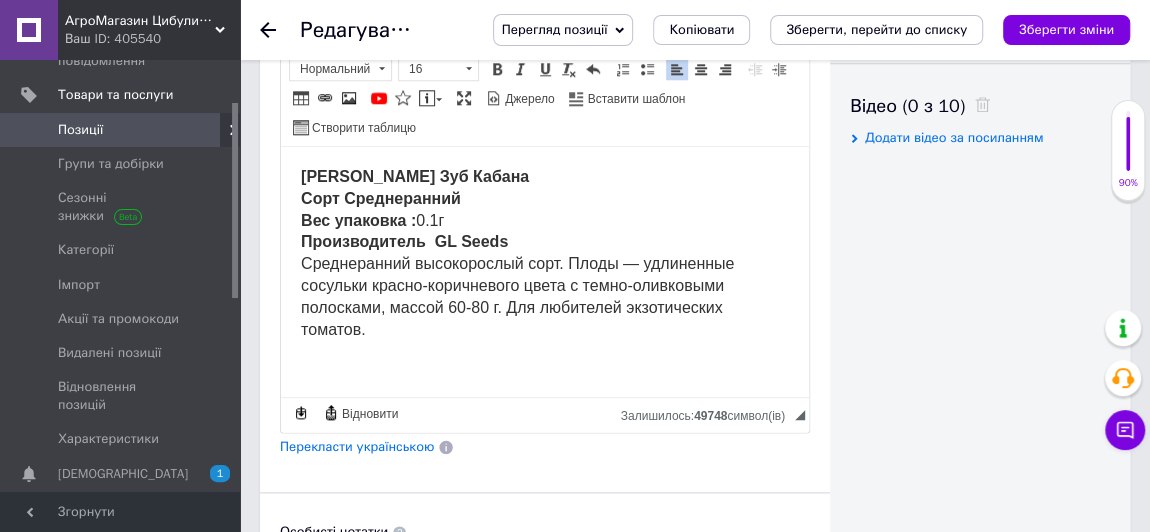 click on "Производитель  GL Seeds" at bounding box center (404, 241) 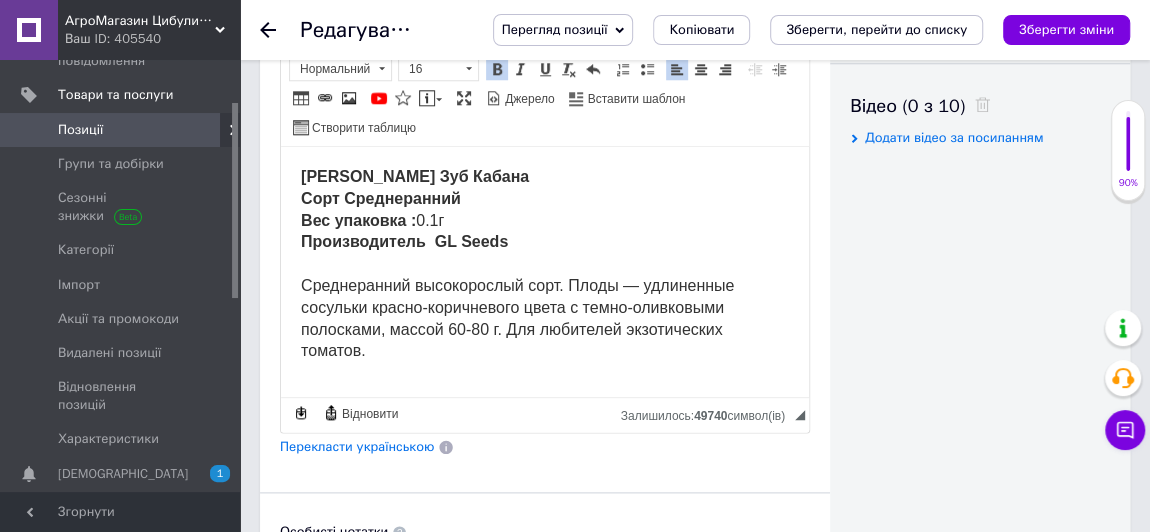 drag, startPoint x: 1035, startPoint y: 33, endPoint x: 859, endPoint y: 125, distance: 198.59506 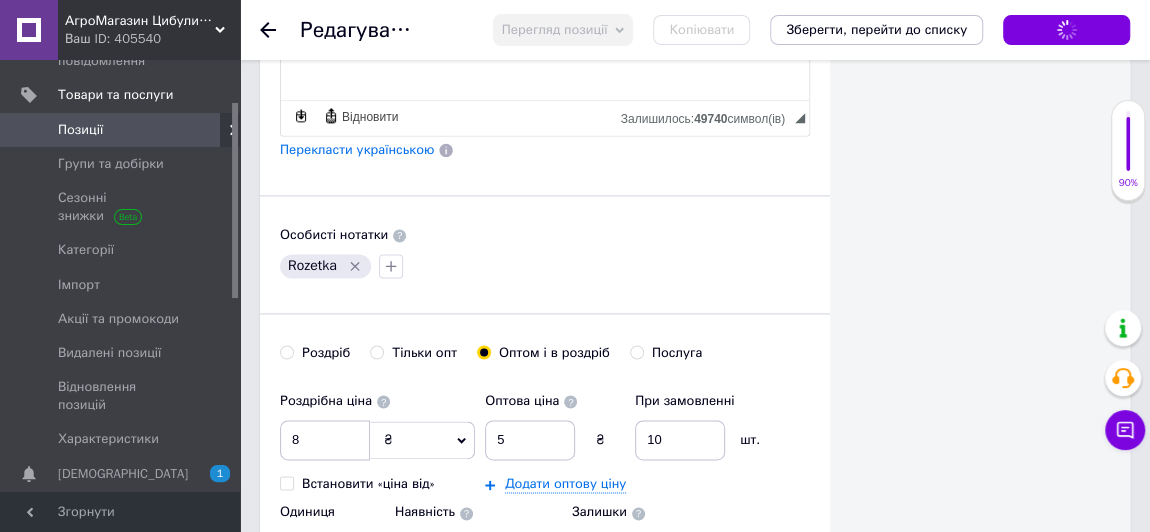 scroll, scrollTop: 1545, scrollLeft: 0, axis: vertical 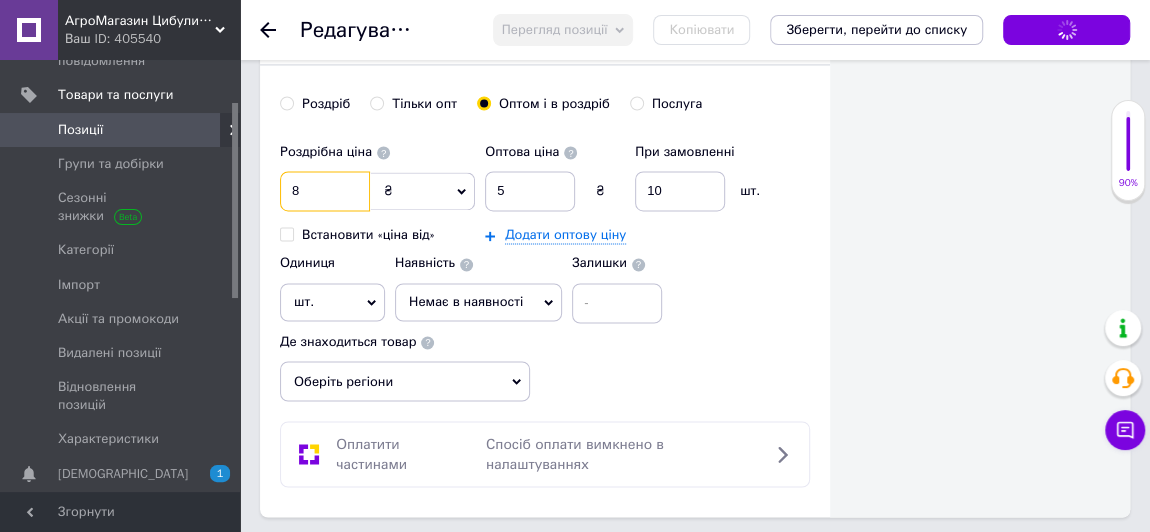 click on "8" at bounding box center (325, 191) 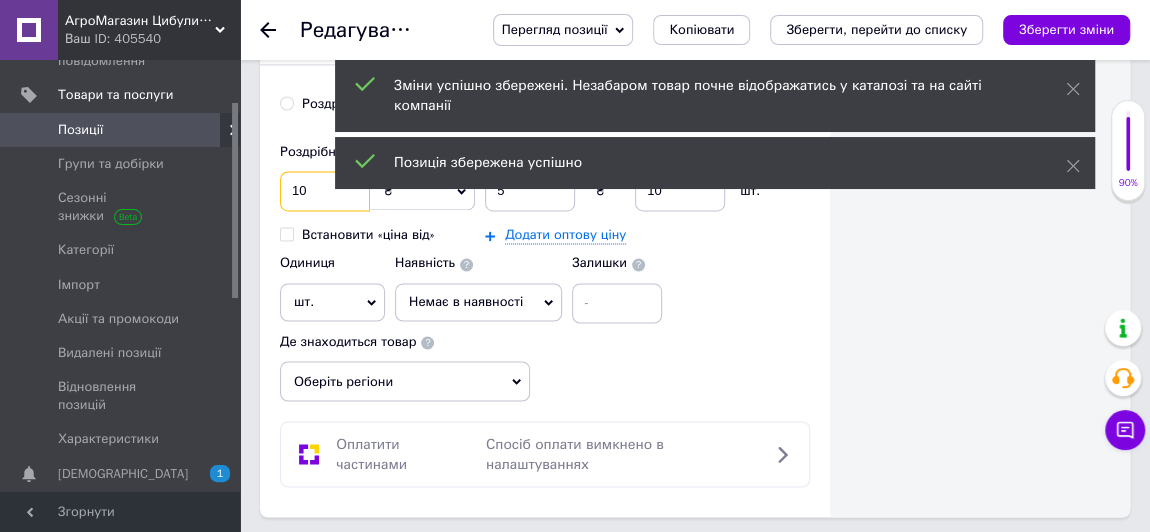 type on "10" 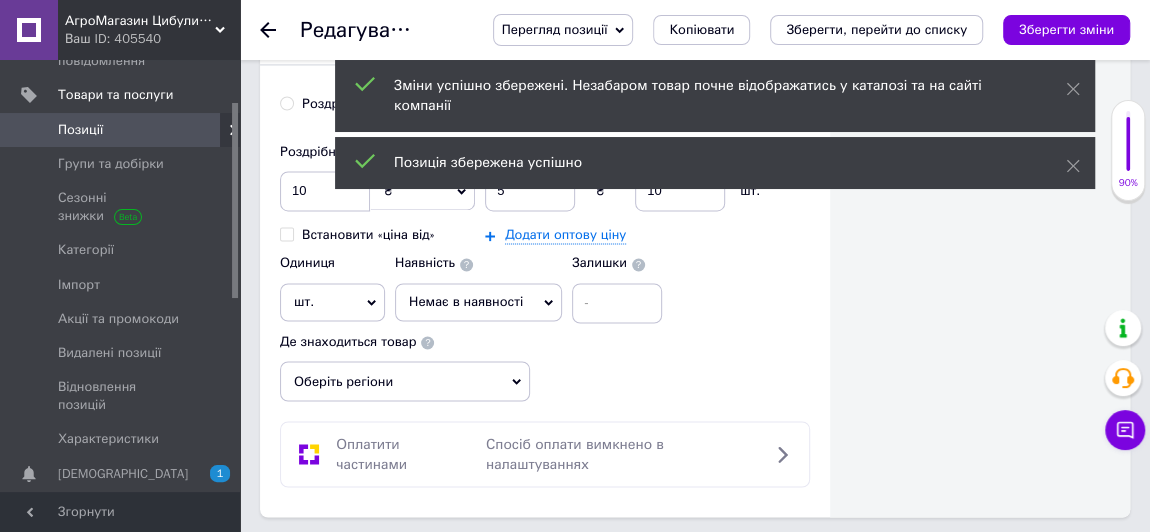 click on "Немає в наявності" at bounding box center [466, 301] 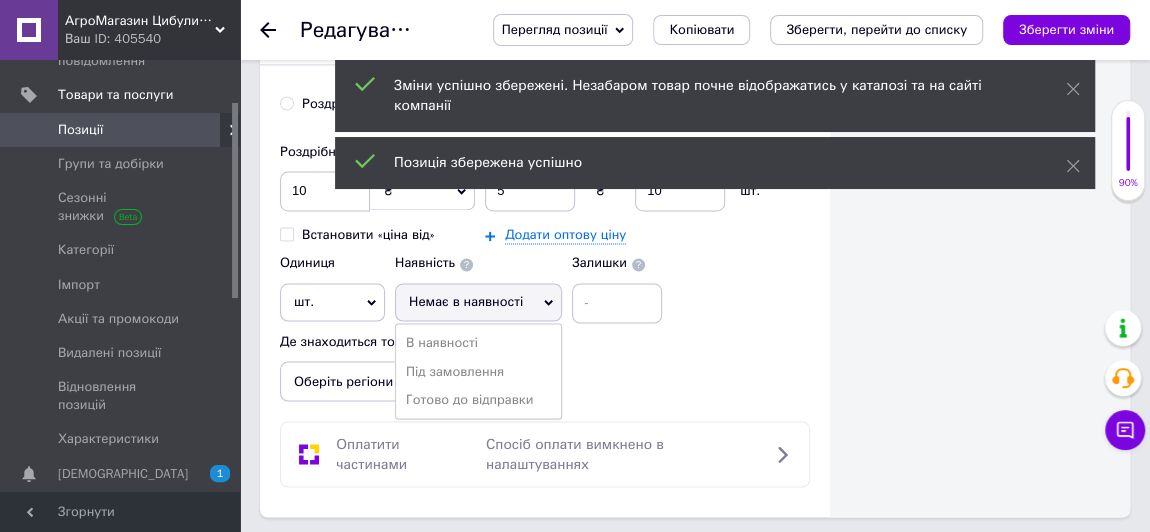 drag, startPoint x: 446, startPoint y: 339, endPoint x: 456, endPoint y: 330, distance: 13.453624 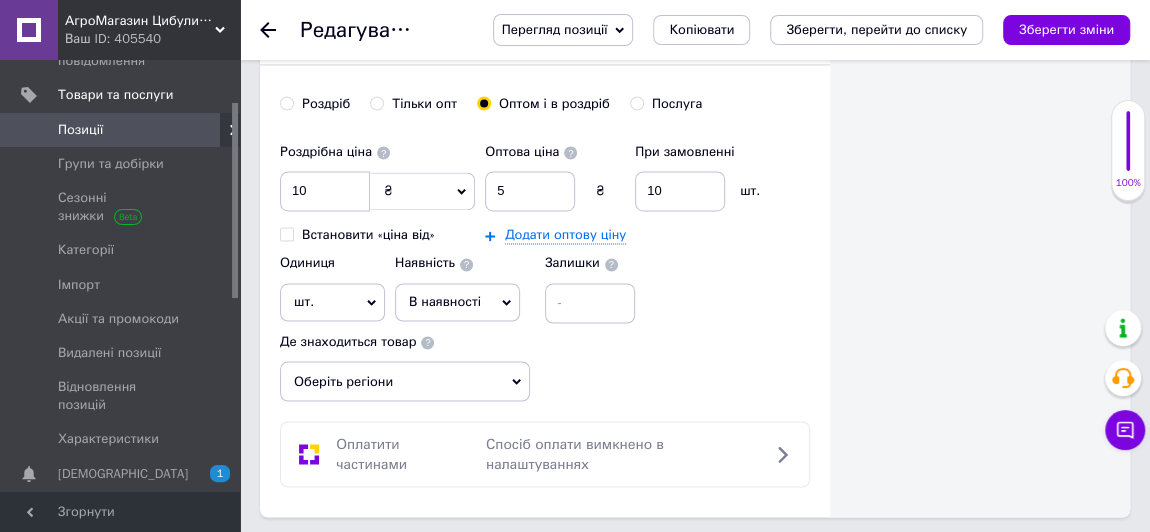 click on "Роздрібна ціна 10 ₴ $ EUR CHF GBP ¥ PLN ₸ MDL HUF KGS CNY TRY KRW lei Встановити «ціна від» Оптова ціна 5 ₴ При замовленні 10 шт. Додати оптову ціну Одиниця шт. Популярне комплект упаковка кв.м пара м кг пог.м послуга т а автоцистерна ампула б балон банка блістер бобіна бочка [PERSON_NAME] бухта в ват виїзд відро г г га година гр/кв.м гігакалорія д дал два місяці день доба доза є єврокуб з зміна к кВт каністра карат кв.дм кв.м кв.см кв.фут квартал кг кг/кв.м км колесо комплект коробка куб.дм куб.м л л лист м м мВт мл мм моток місяць мішок н набір номер о об'єкт од. осіб п палетомісце пара партія р с" at bounding box center (545, 228) 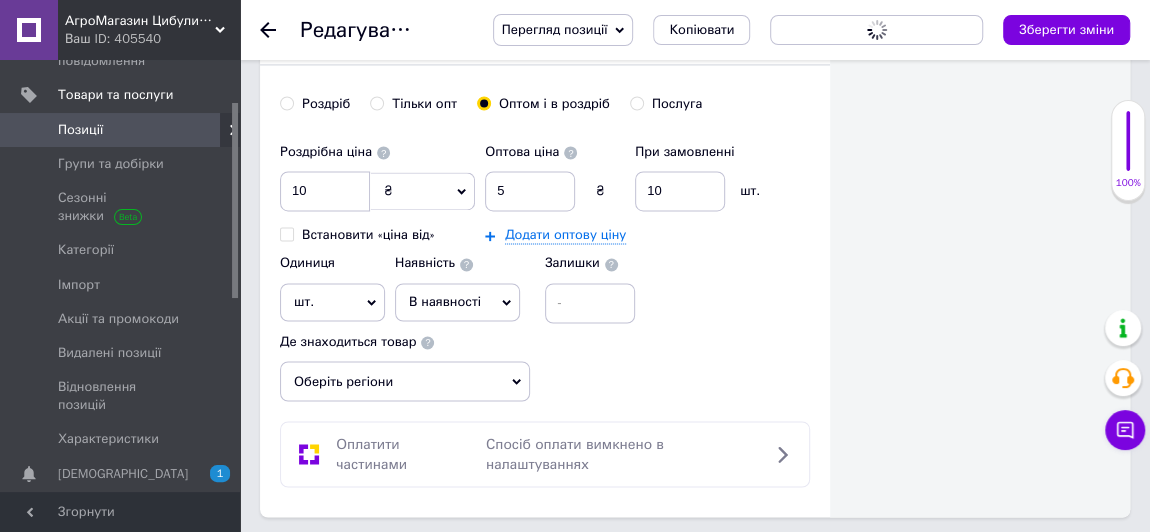 scroll, scrollTop: 0, scrollLeft: 0, axis: both 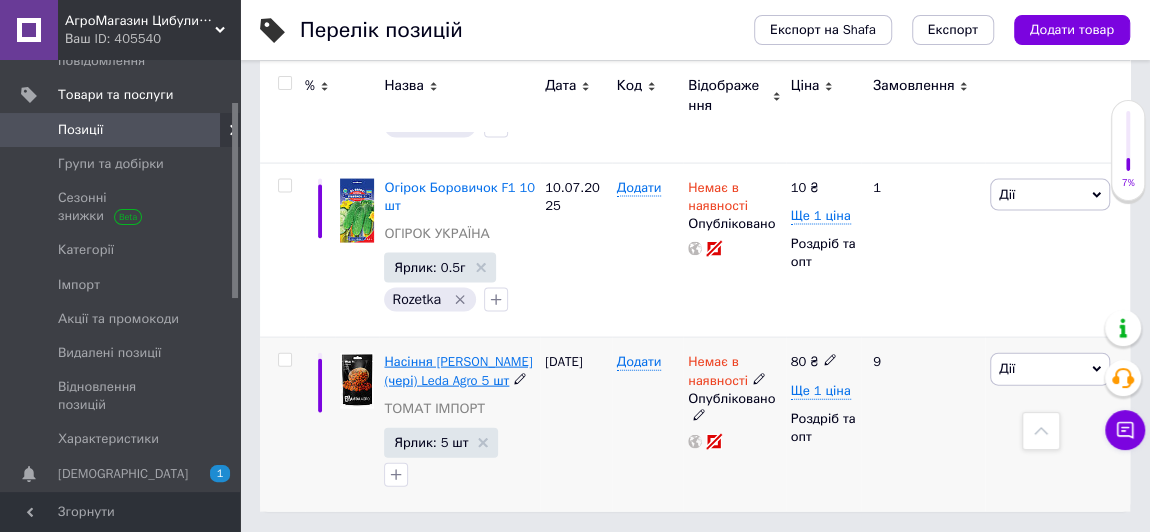 click on "Насіння [PERSON_NAME] (чері) Leda Agro 5 шт" at bounding box center [458, 370] 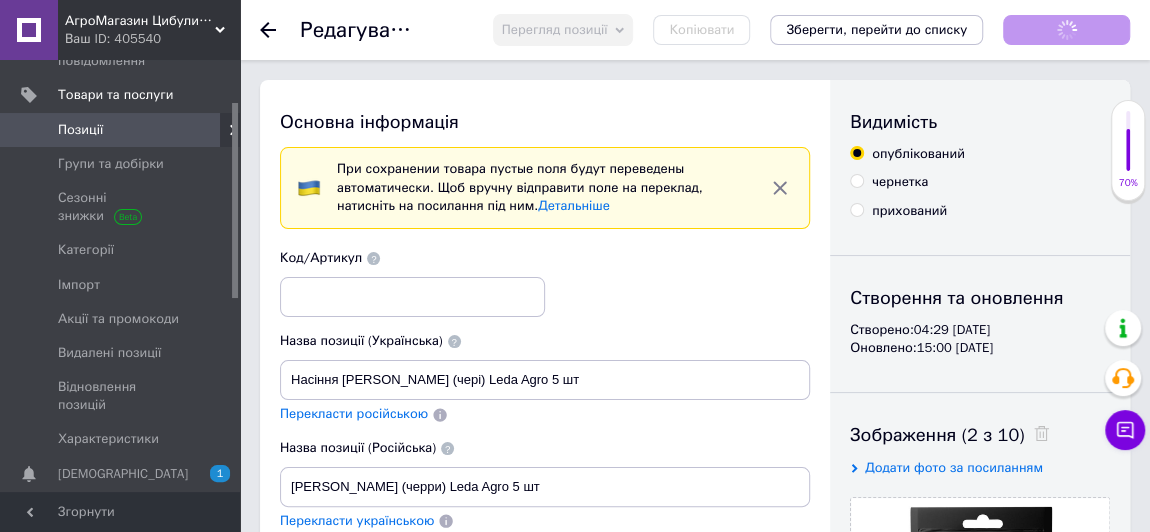 scroll, scrollTop: 0, scrollLeft: 0, axis: both 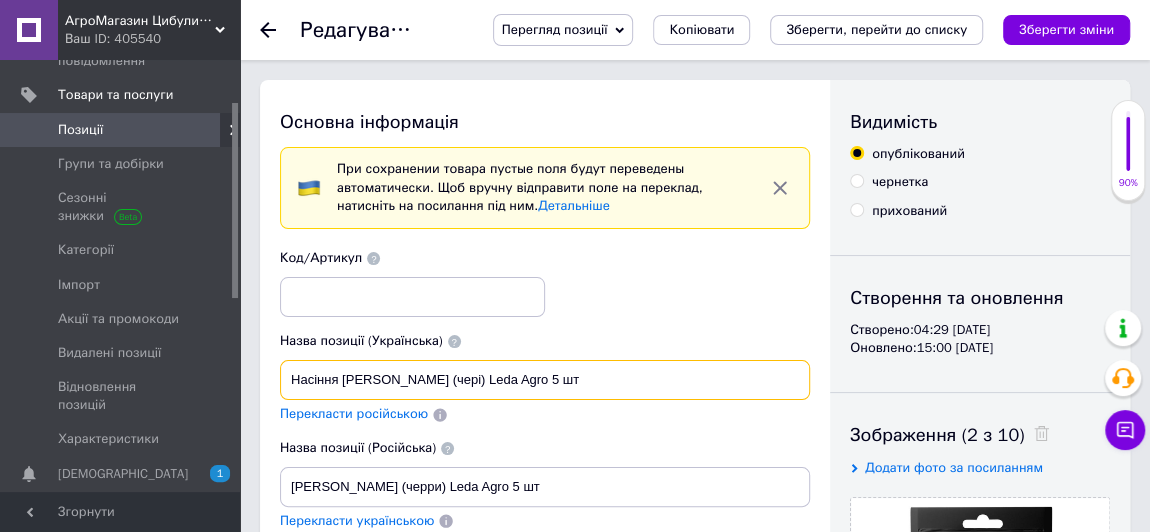 click on "Насіння [PERSON_NAME] (чері) Leda Agro 5 шт" at bounding box center (545, 380) 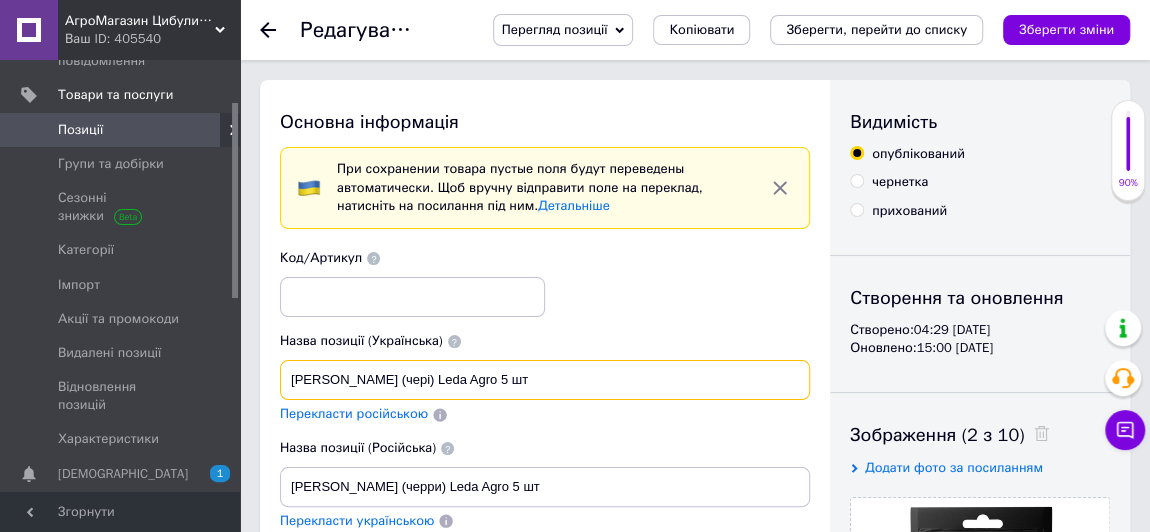 click on "[PERSON_NAME] (чері) Leda Agro 5 шт" at bounding box center [545, 380] 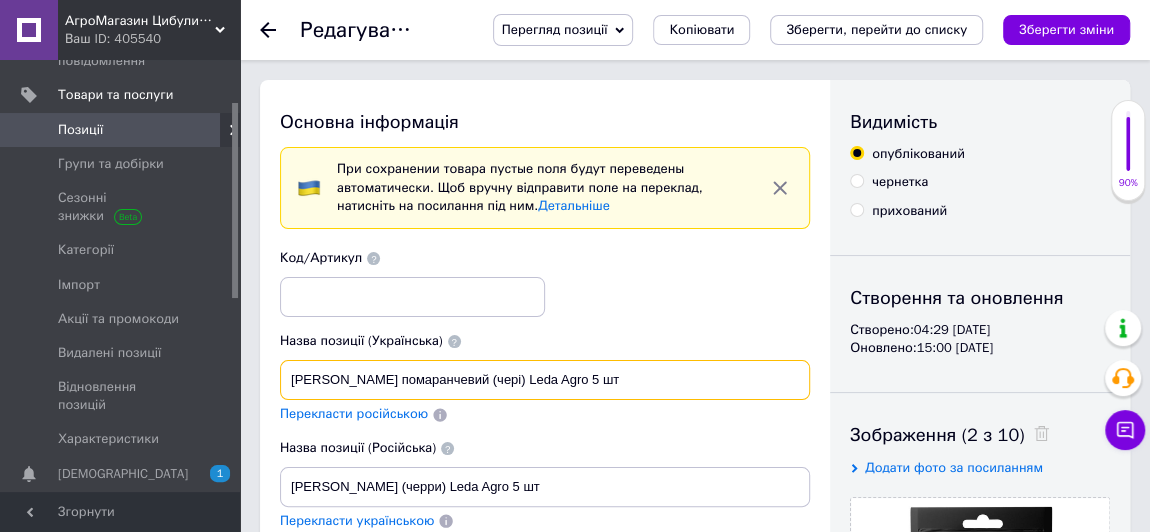 click on "[PERSON_NAME] помаранчевий (чері) Leda Agro 5 шт" at bounding box center (545, 380) 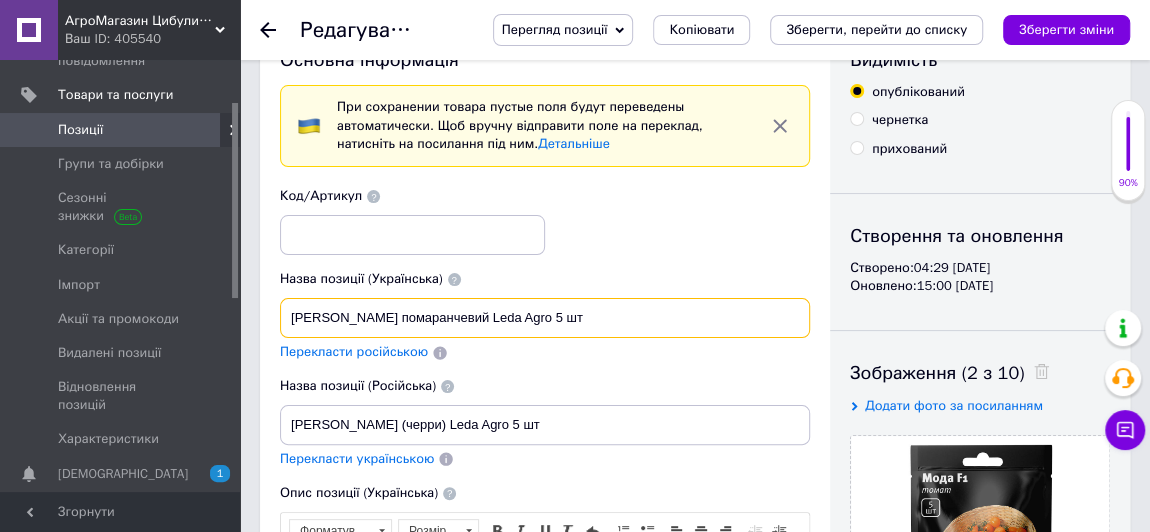 scroll, scrollTop: 90, scrollLeft: 0, axis: vertical 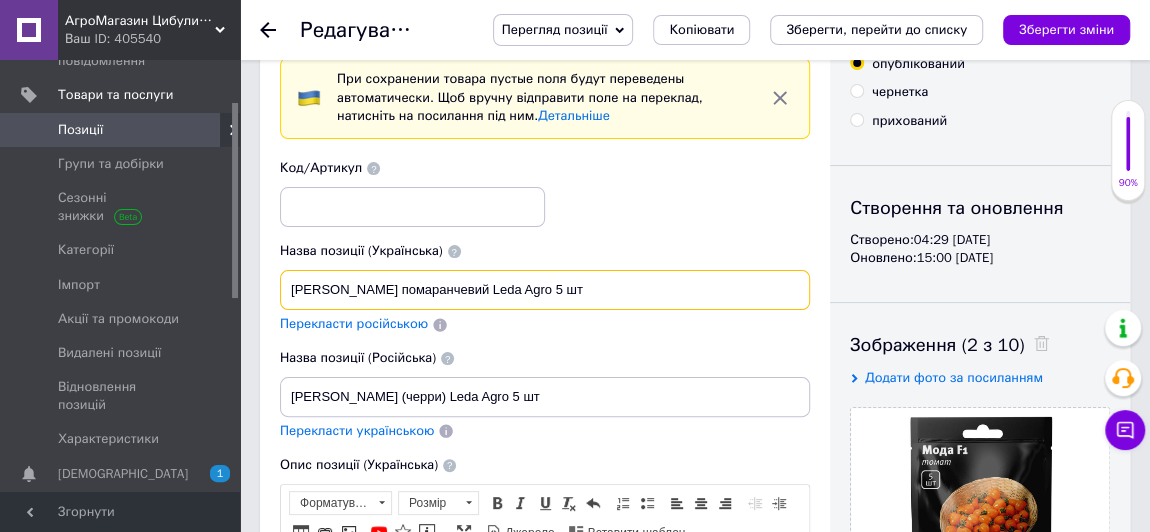 type on "[PERSON_NAME] помаранчевий Leda Agro 5 шт" 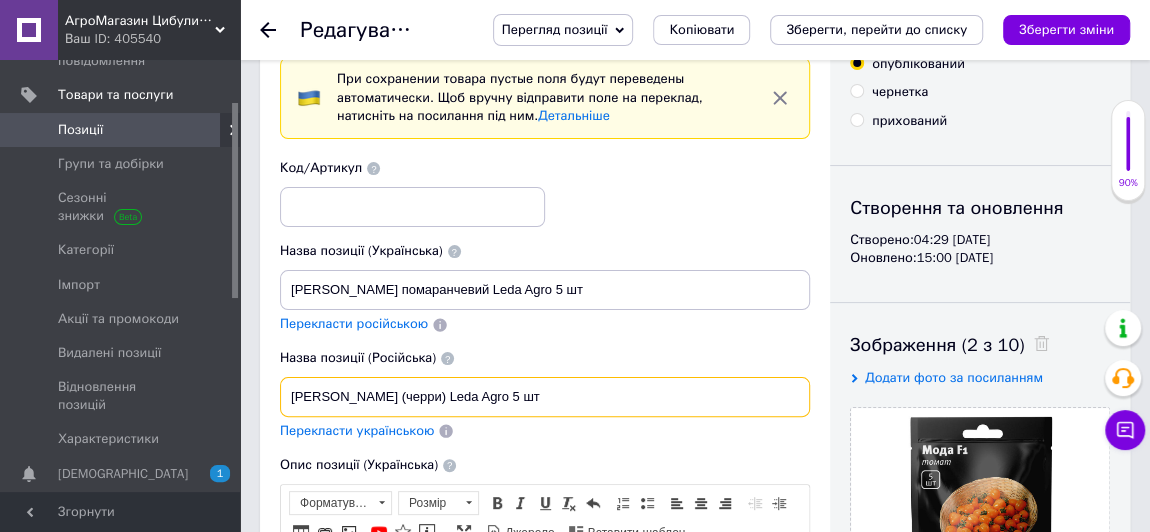 click on "[PERSON_NAME] (черри) Leda Agro 5 шт" at bounding box center [545, 397] 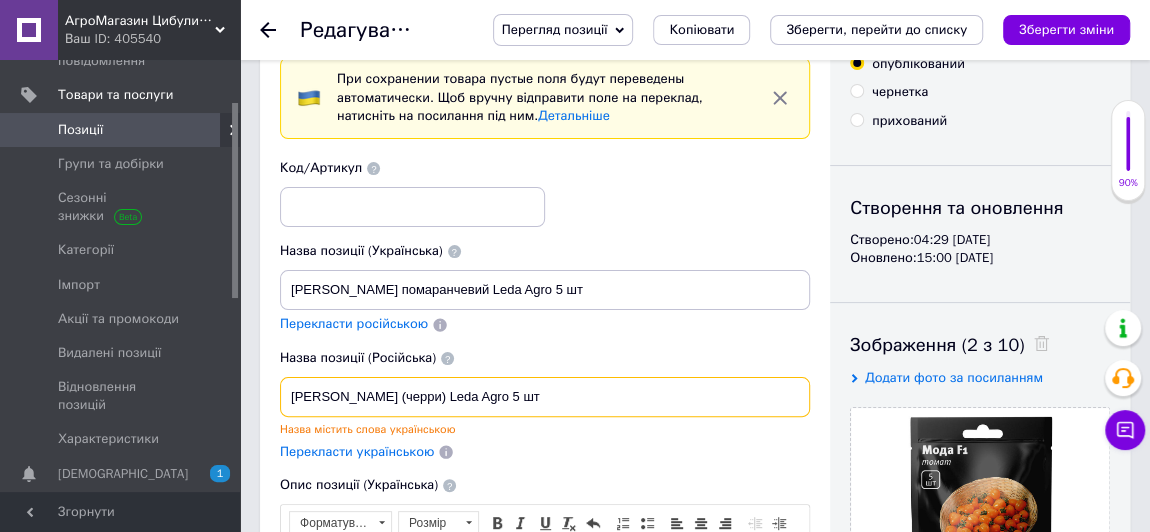 drag, startPoint x: 441, startPoint y: 393, endPoint x: 398, endPoint y: 393, distance: 43 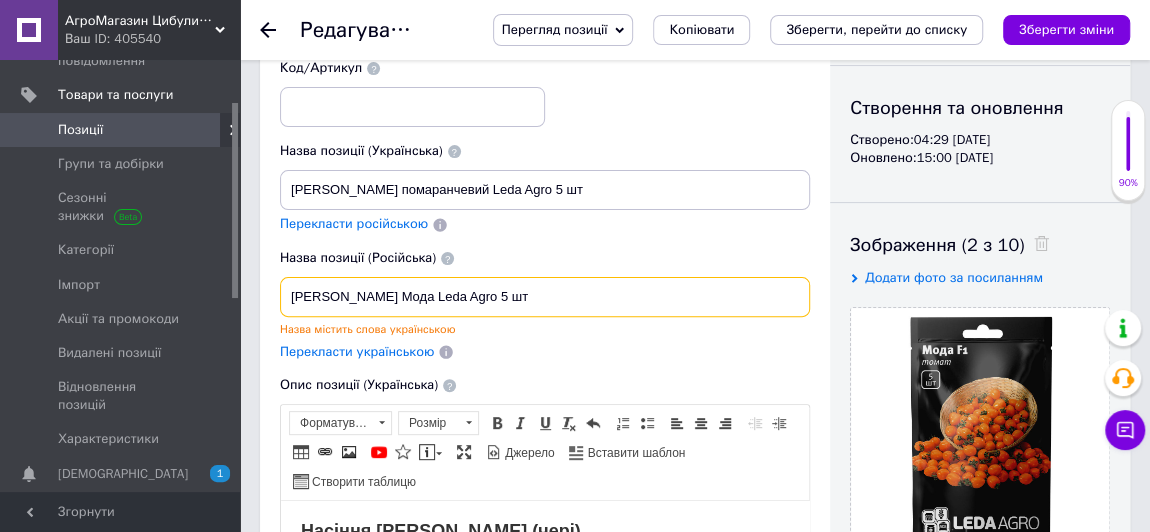 scroll, scrollTop: 272, scrollLeft: 0, axis: vertical 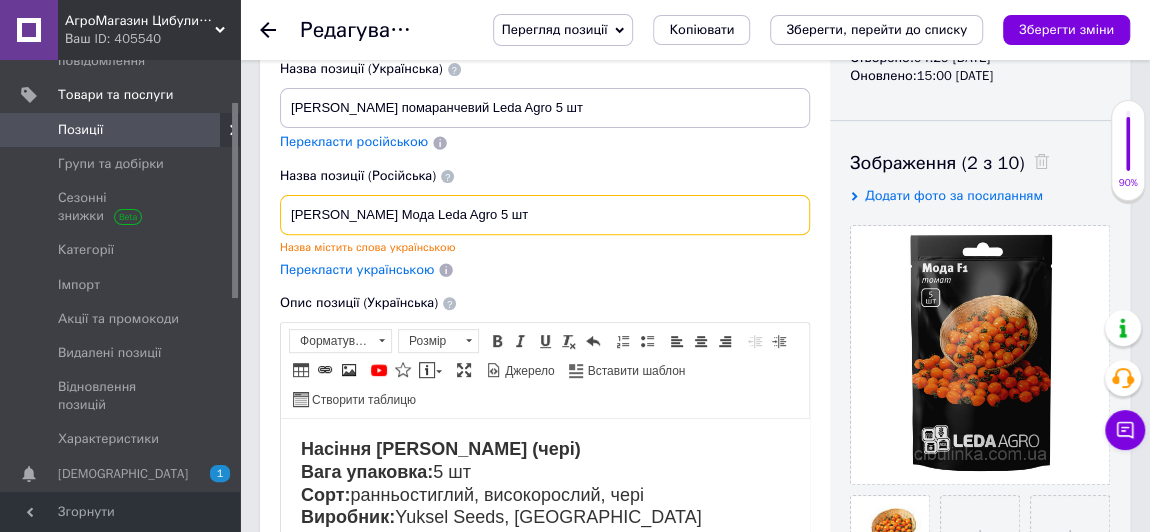 type on "[PERSON_NAME] Мода Leda Agro 5 шт" 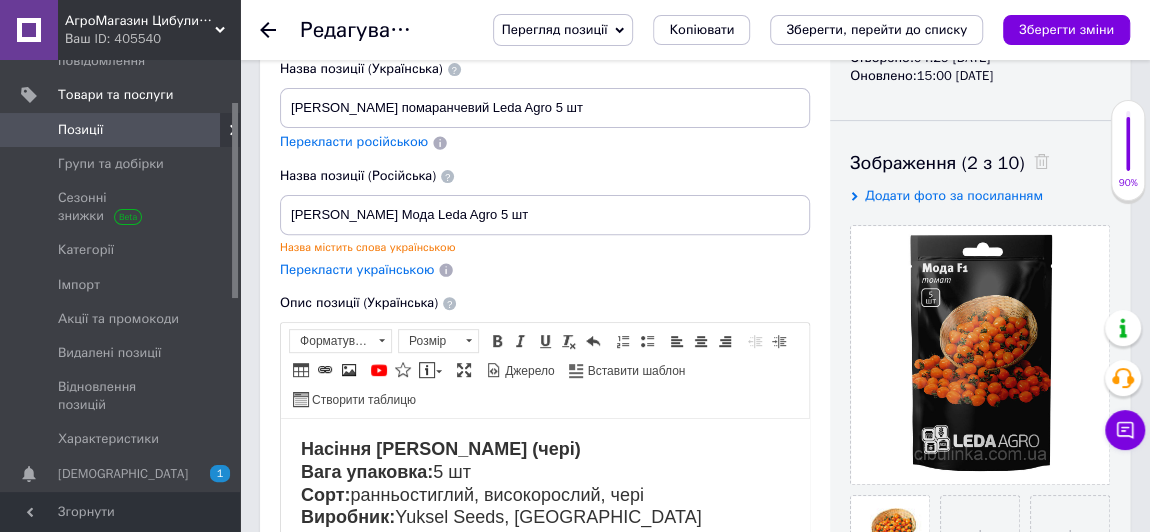 drag, startPoint x: 757, startPoint y: 810, endPoint x: 426, endPoint y: 424, distance: 508.48502 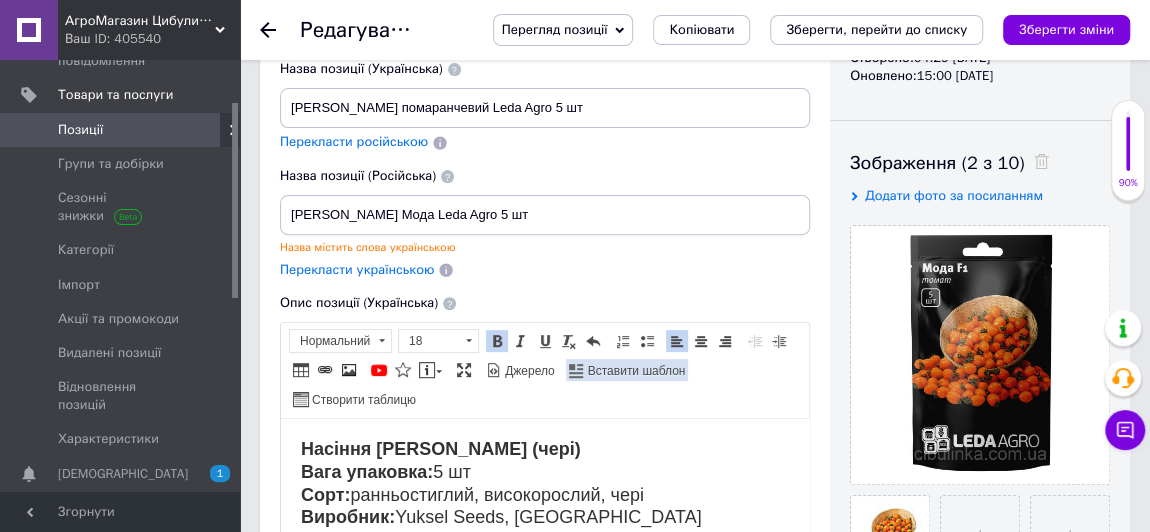 type 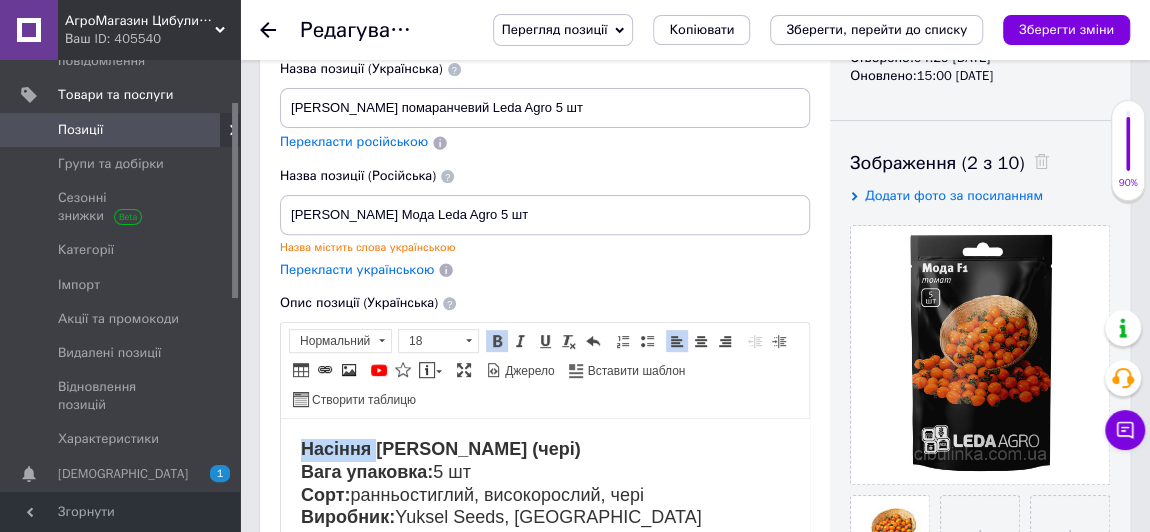 drag, startPoint x: 376, startPoint y: 448, endPoint x: 295, endPoint y: 454, distance: 81.22192 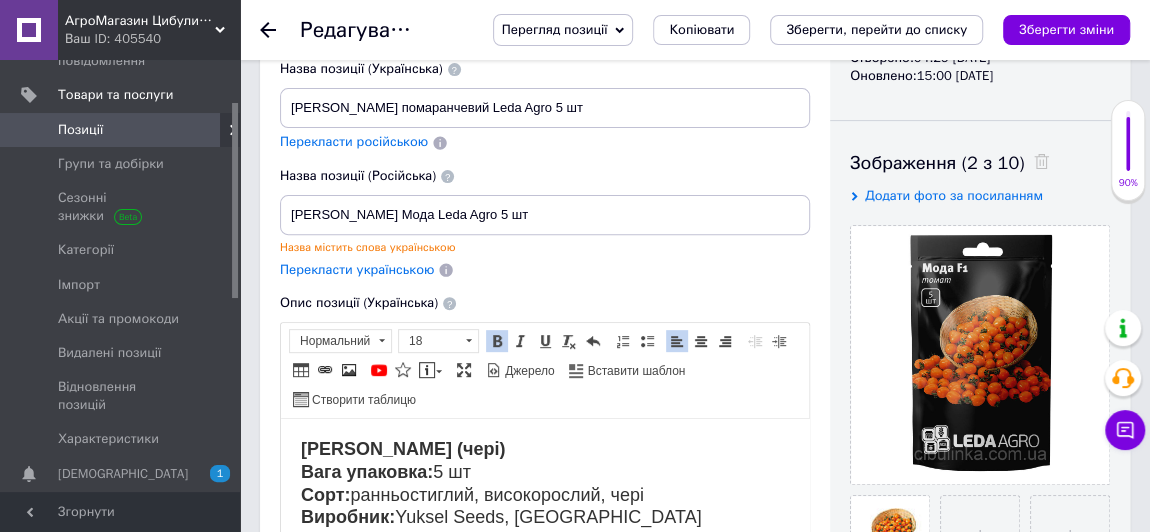 drag, startPoint x: 530, startPoint y: 452, endPoint x: 518, endPoint y: 430, distance: 25.059929 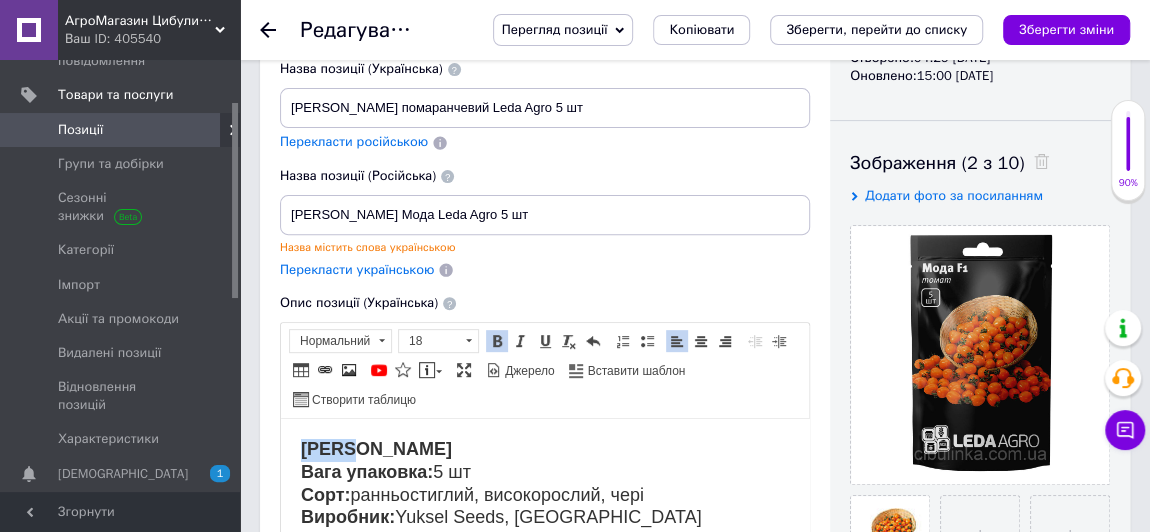 drag, startPoint x: 349, startPoint y: 446, endPoint x: 259, endPoint y: 444, distance: 90.02222 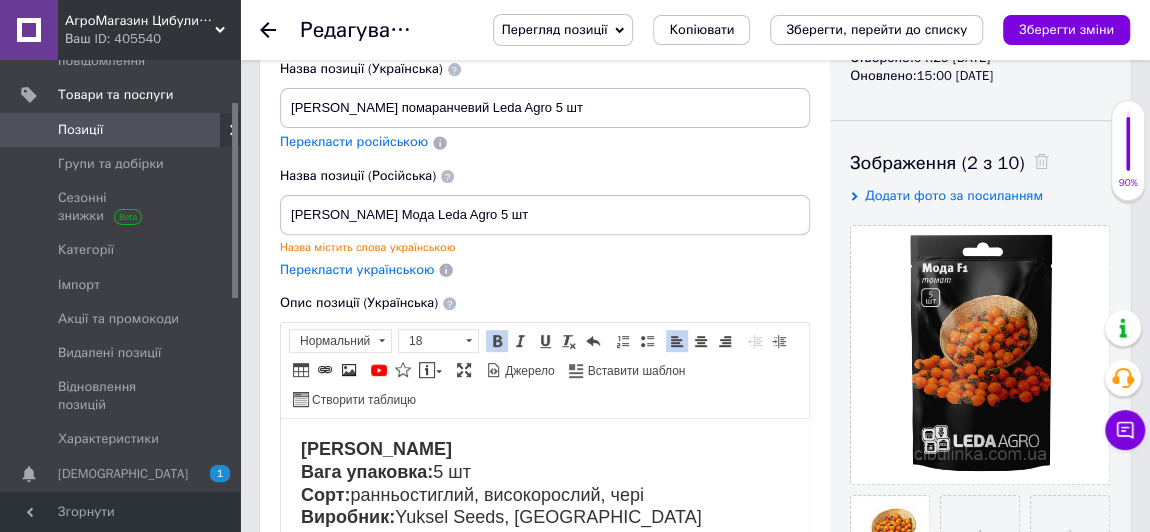 drag, startPoint x: 679, startPoint y: 825, endPoint x: 386, endPoint y: 426, distance: 495.02524 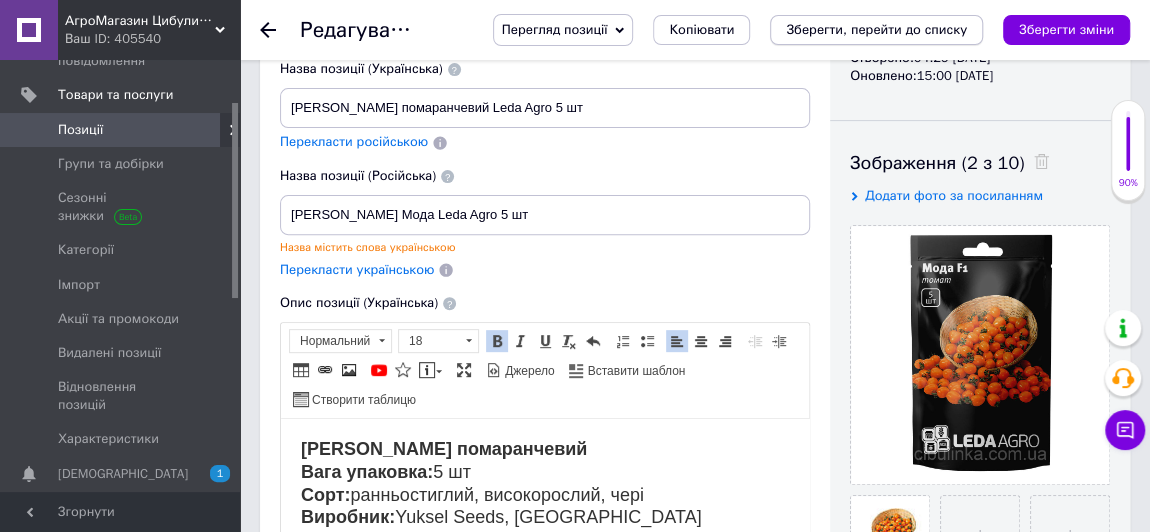 click on "Зберегти, перейти до списку" at bounding box center (876, 29) 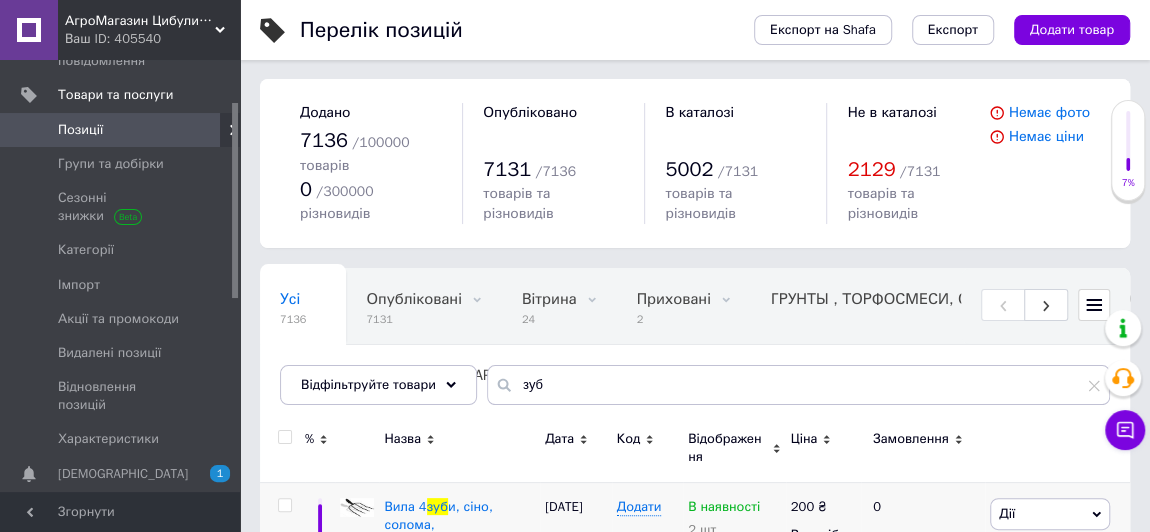 scroll, scrollTop: 90, scrollLeft: 0, axis: vertical 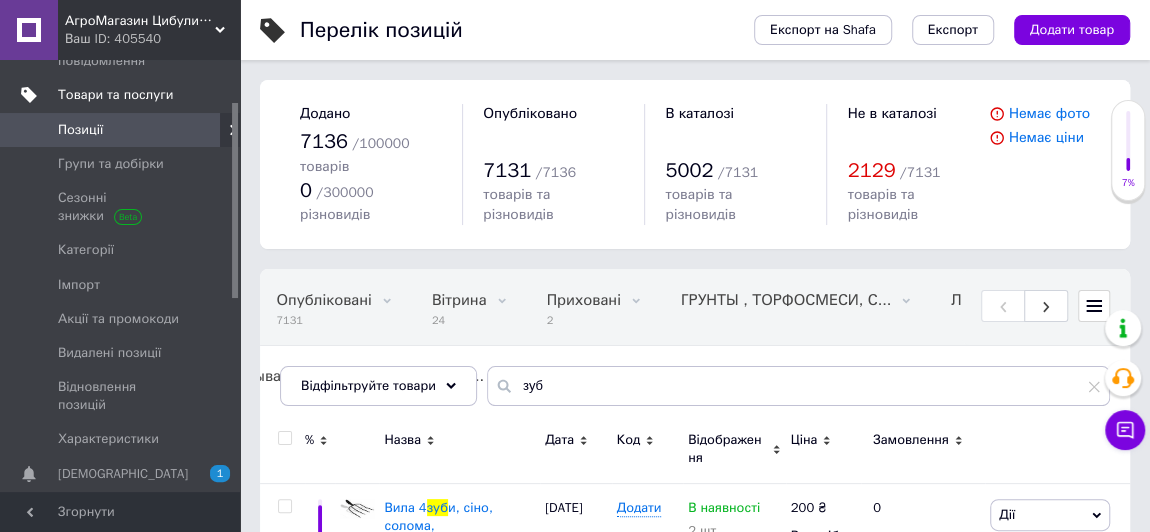click on "Товари та послуги" at bounding box center [115, 95] 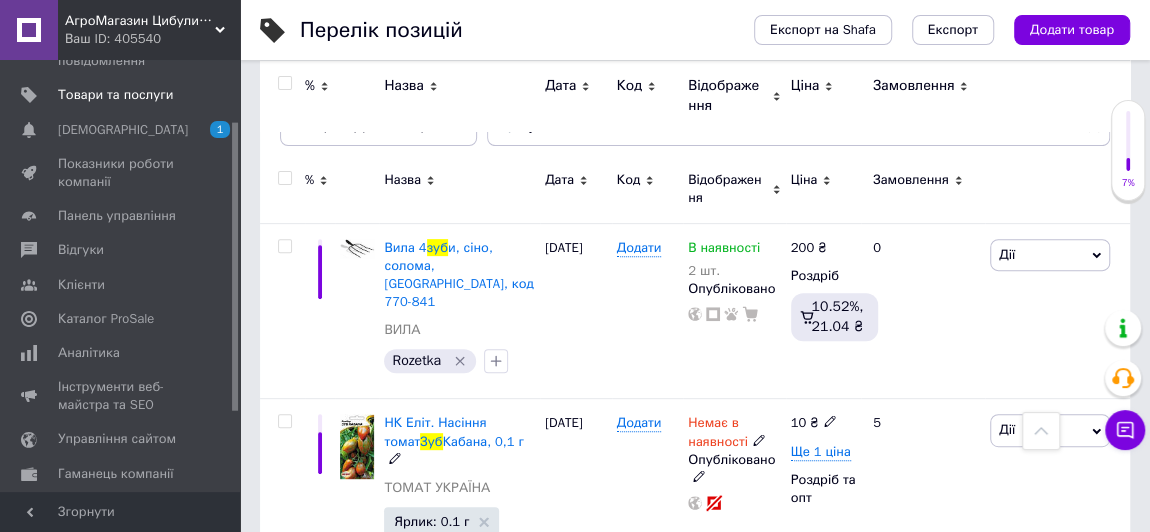 scroll, scrollTop: 90, scrollLeft: 0, axis: vertical 